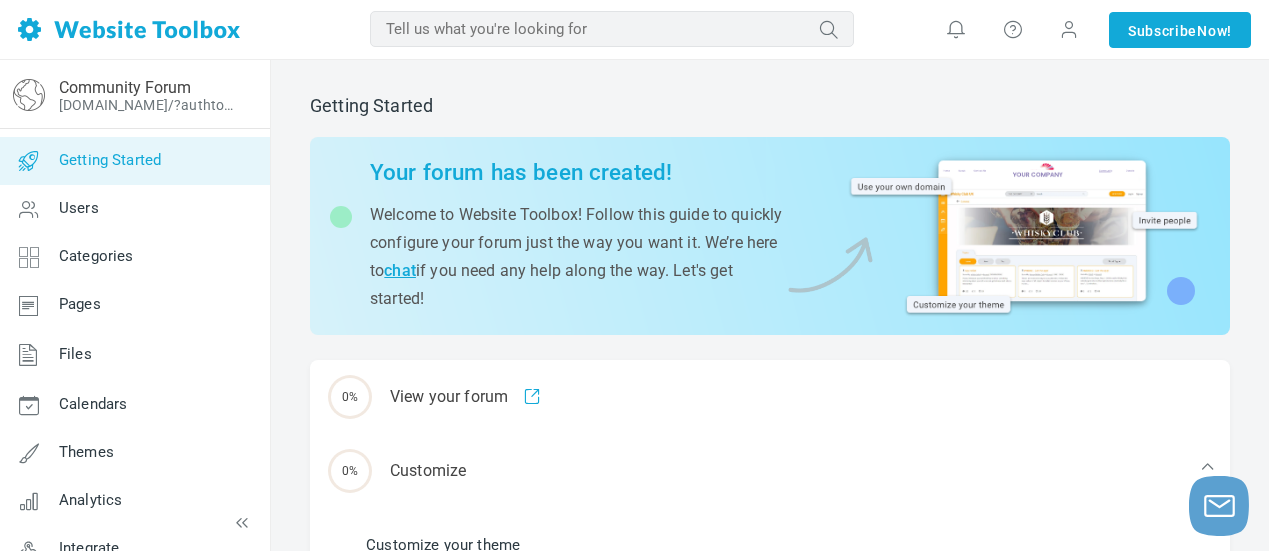 scroll, scrollTop: 0, scrollLeft: 0, axis: both 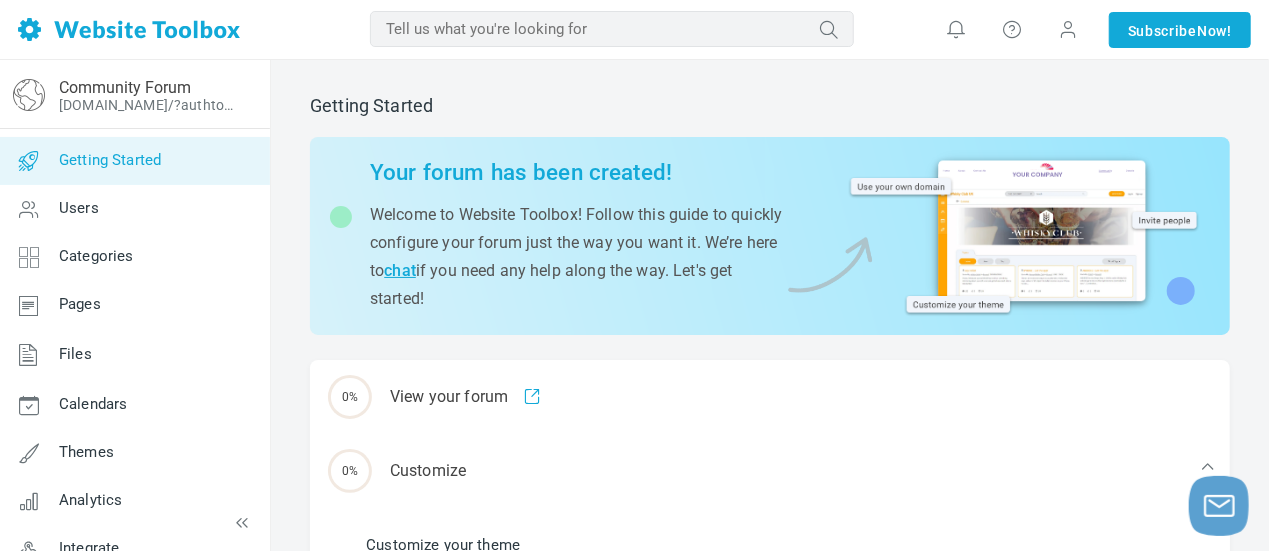 click at bounding box center [1024, 233] 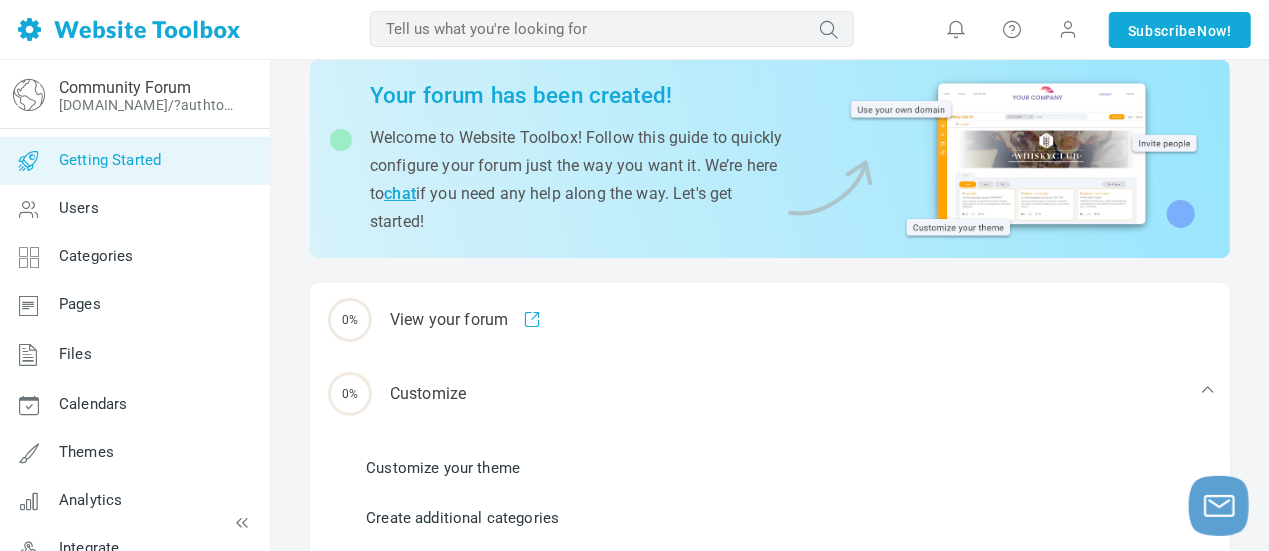 scroll, scrollTop: 100, scrollLeft: 0, axis: vertical 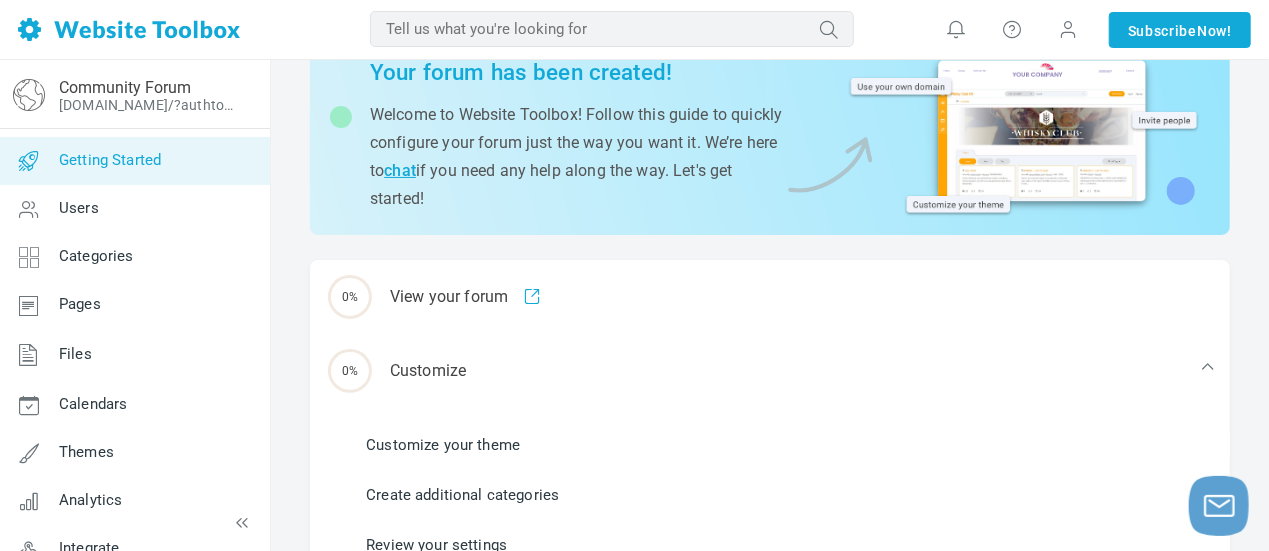 click on "0%
View your forum" at bounding box center [770, 297] 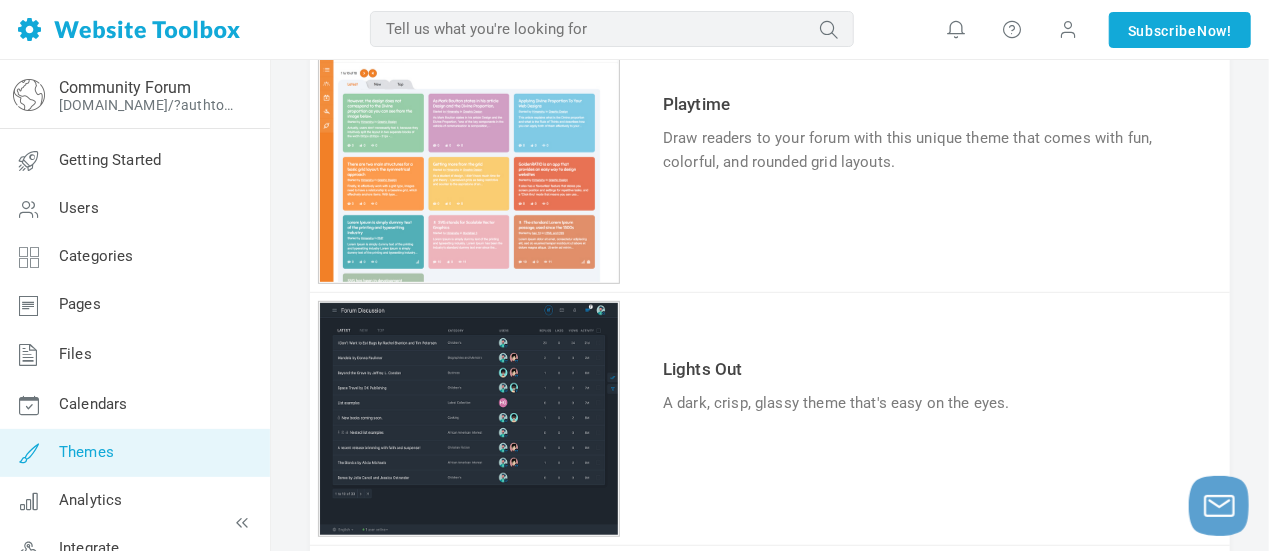 scroll, scrollTop: 400, scrollLeft: 0, axis: vertical 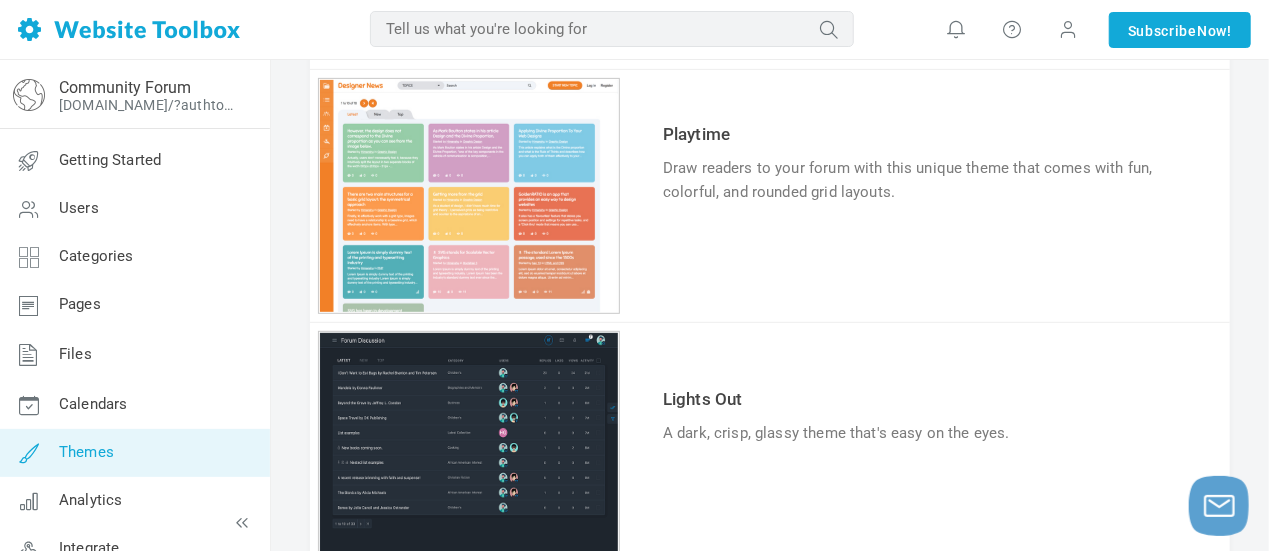 click on "Try & Customize" at bounding box center [736, 254] 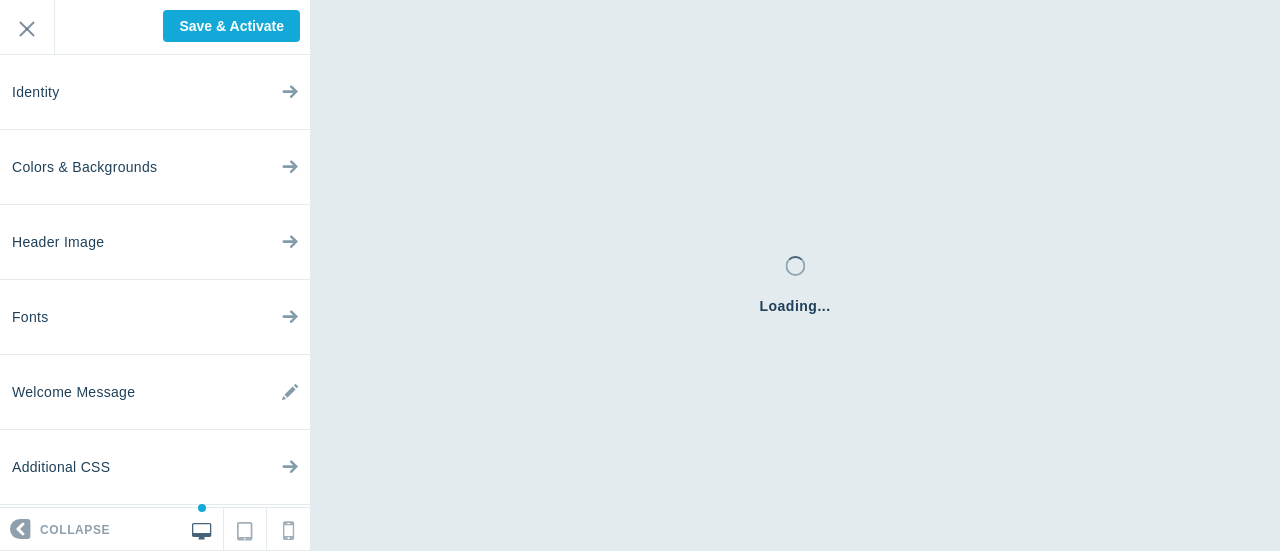 scroll, scrollTop: 0, scrollLeft: 0, axis: both 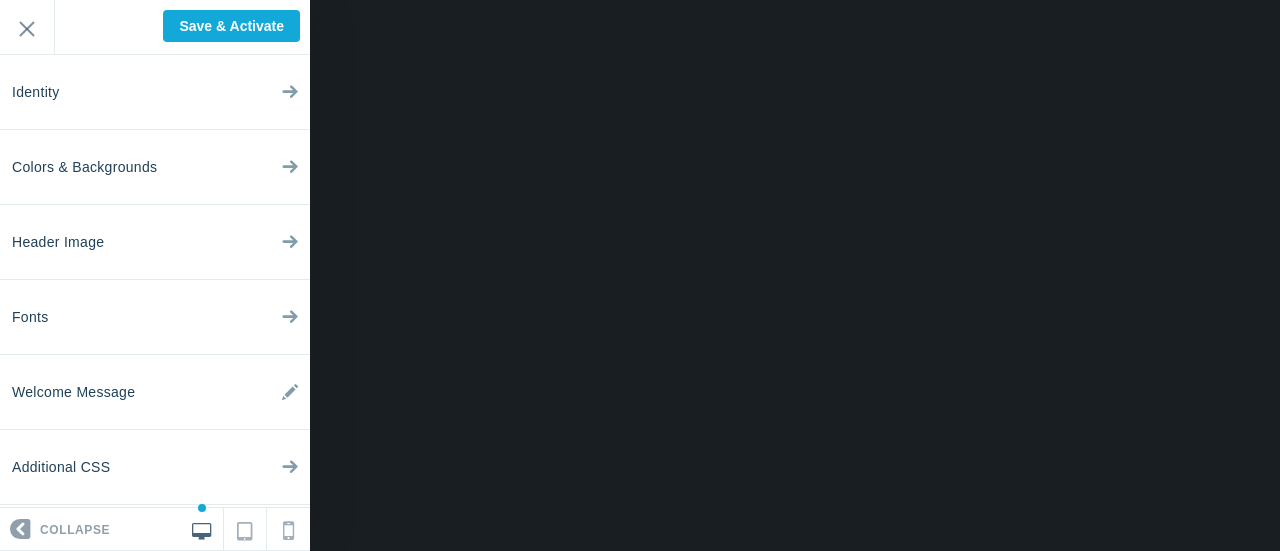 click at bounding box center [290, 87] 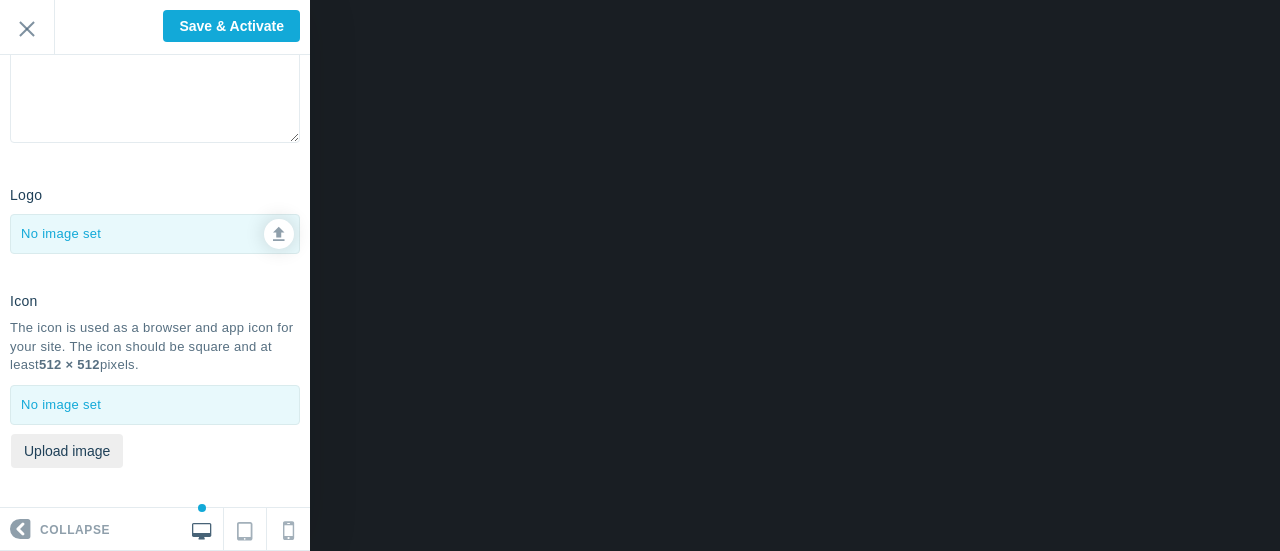 scroll, scrollTop: 0, scrollLeft: 0, axis: both 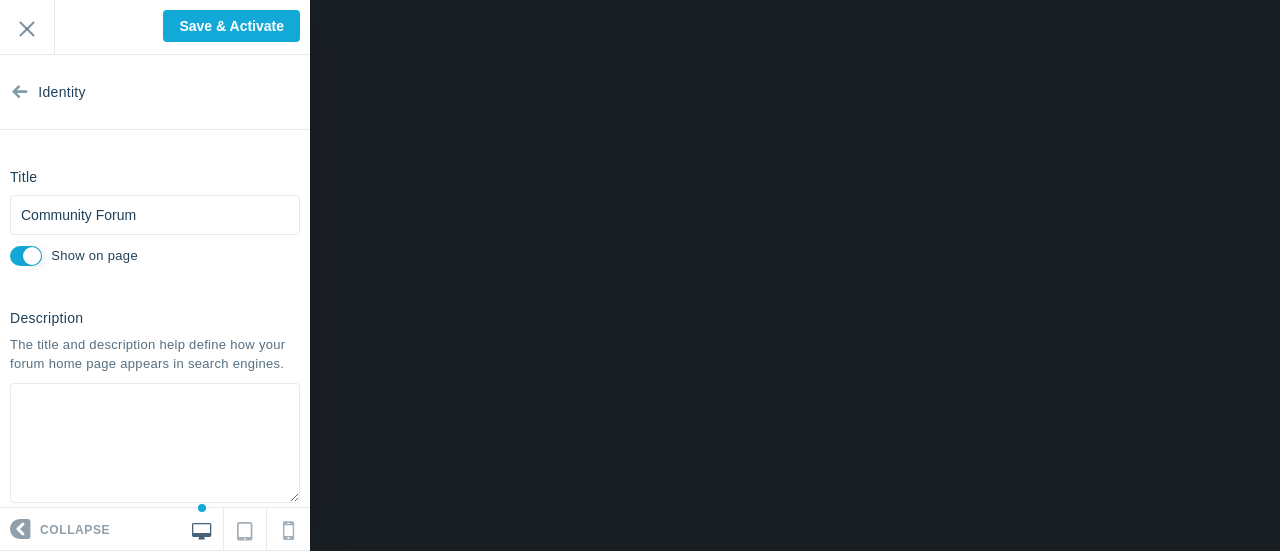 click at bounding box center [20, 87] 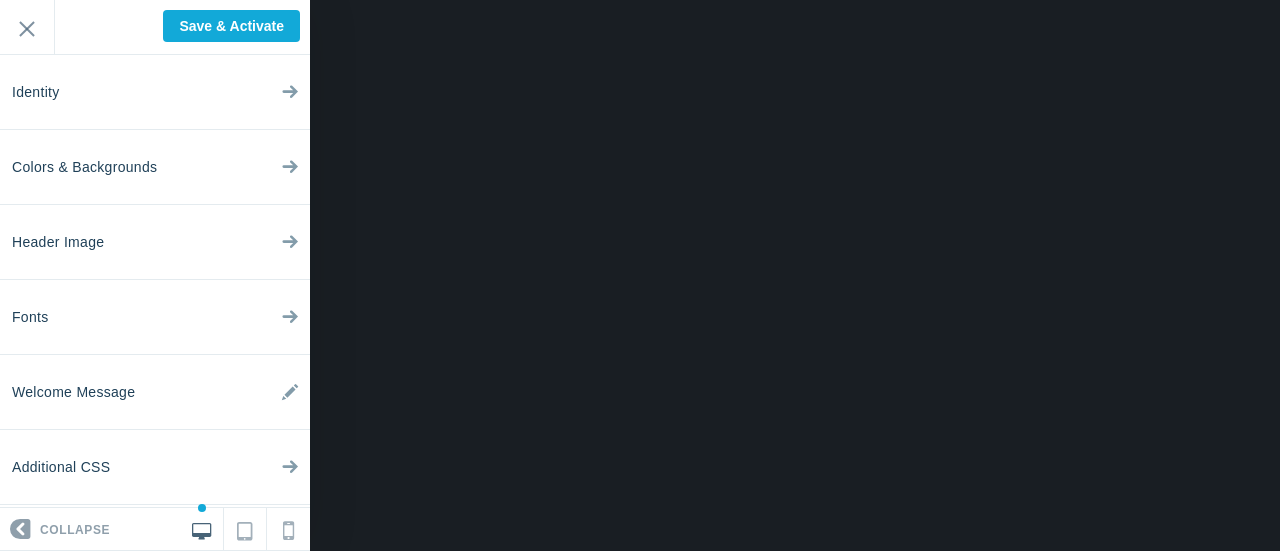 click at bounding box center [290, 162] 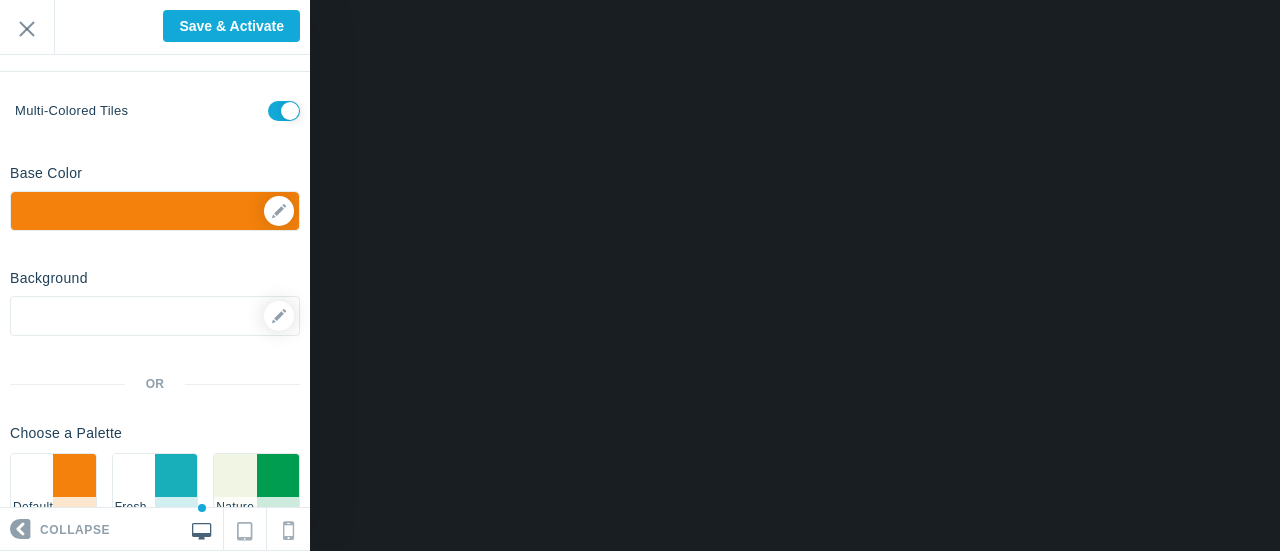 scroll, scrollTop: 200, scrollLeft: 0, axis: vertical 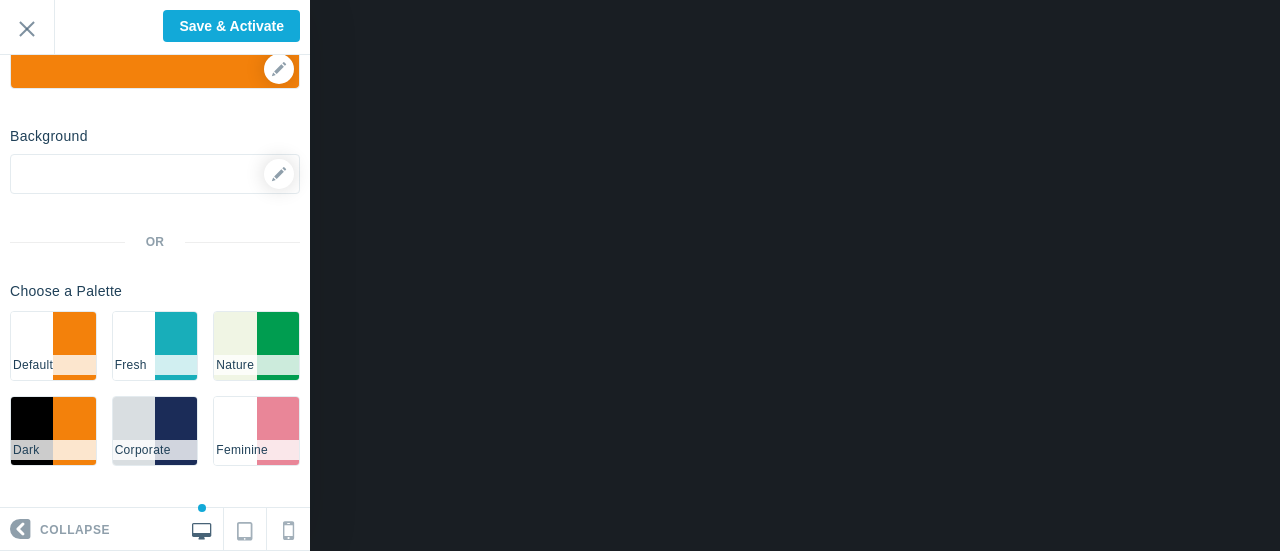 click on "#18AEBA" at bounding box center [176, 346] 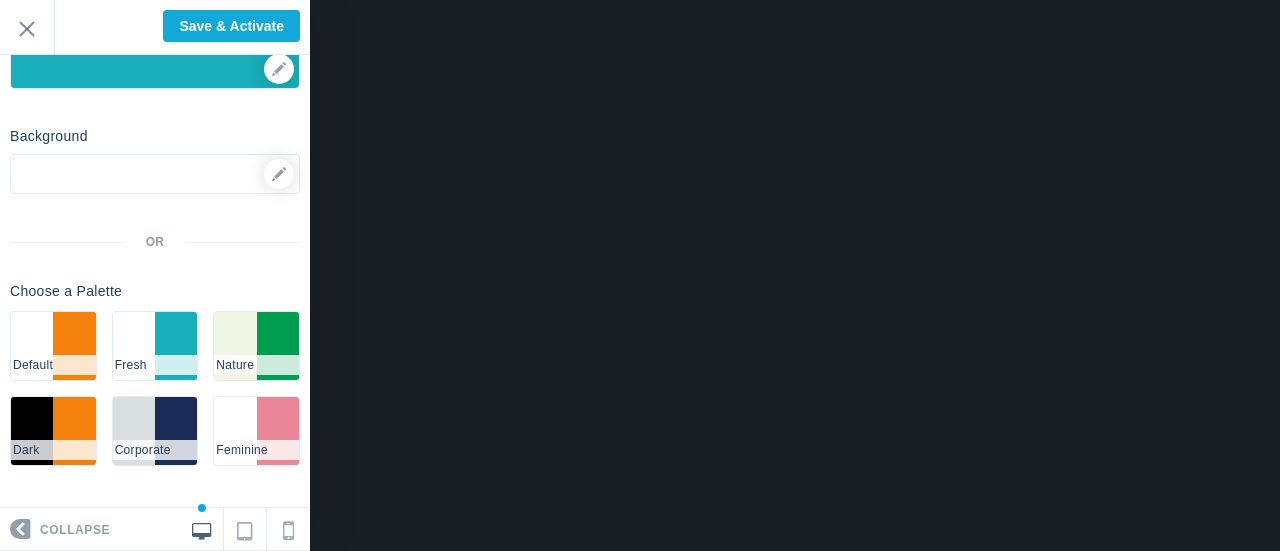scroll, scrollTop: 0, scrollLeft: 0, axis: both 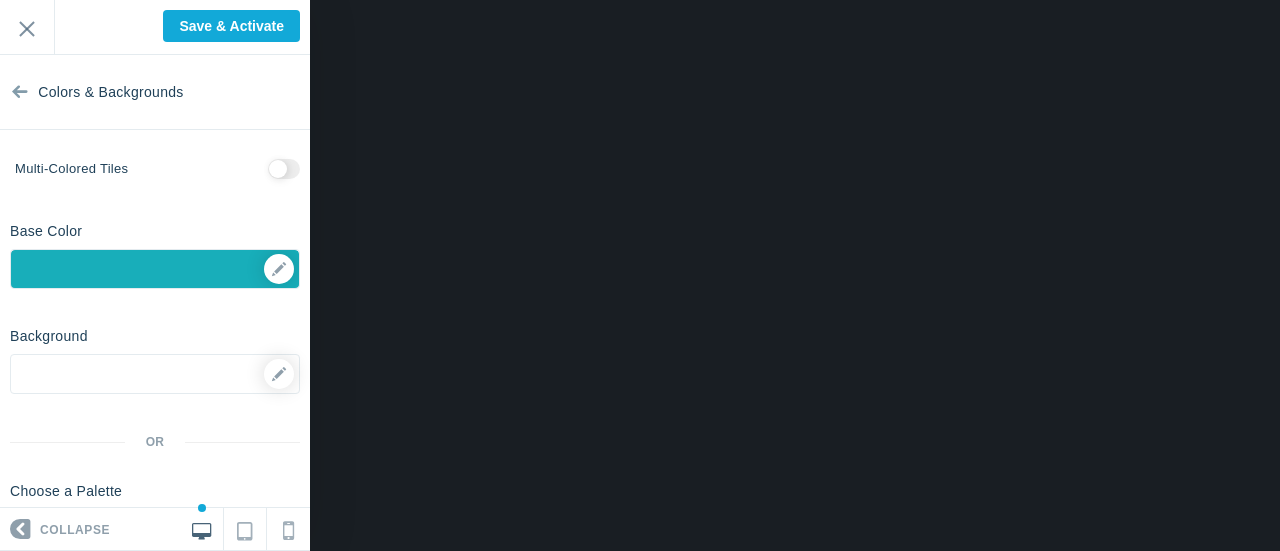 click at bounding box center [284, 169] 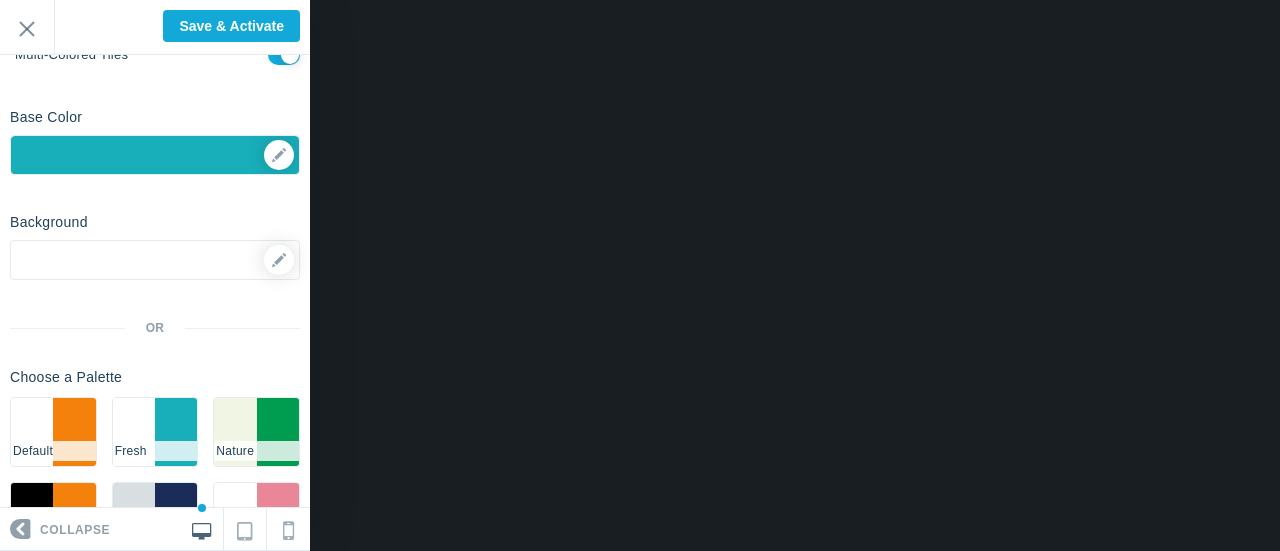 scroll, scrollTop: 203, scrollLeft: 0, axis: vertical 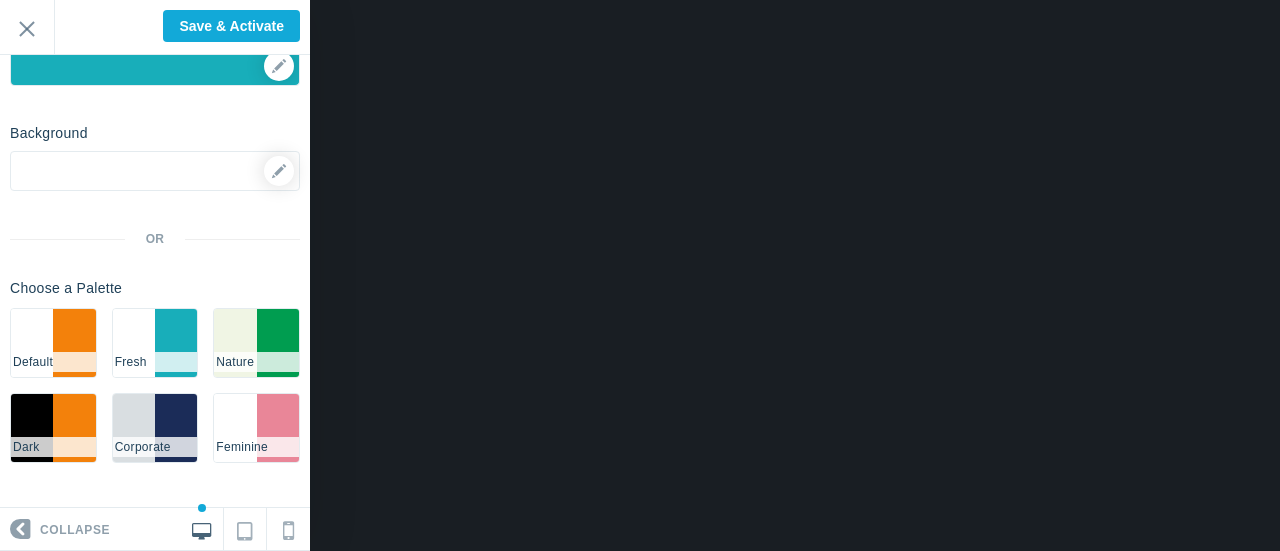 click on "#f3810b" at bounding box center (74, 428) 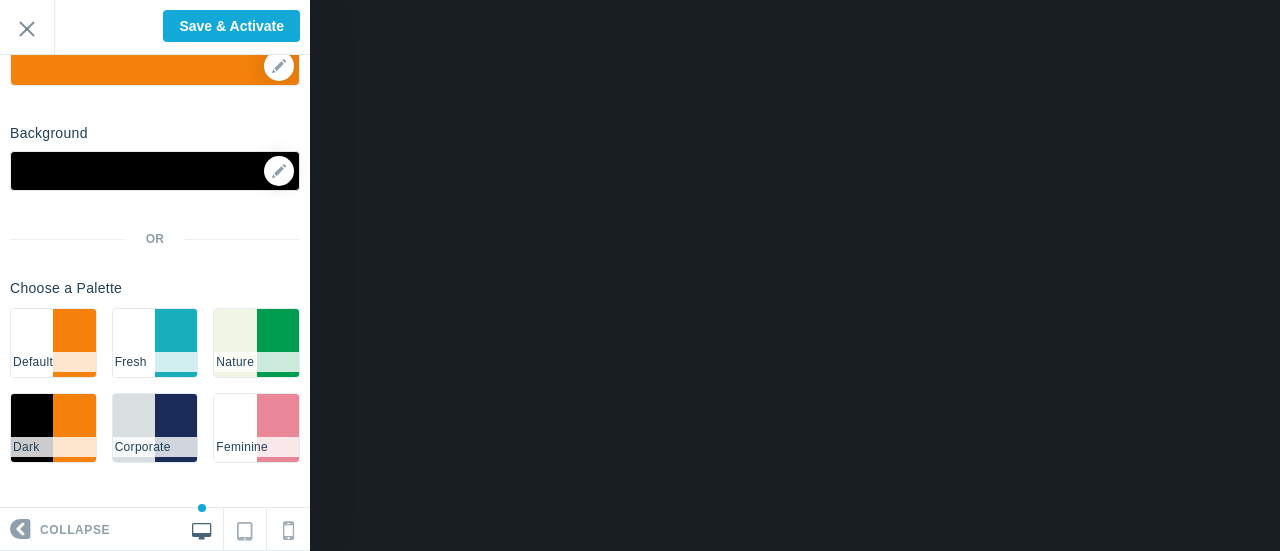 scroll, scrollTop: 0, scrollLeft: 0, axis: both 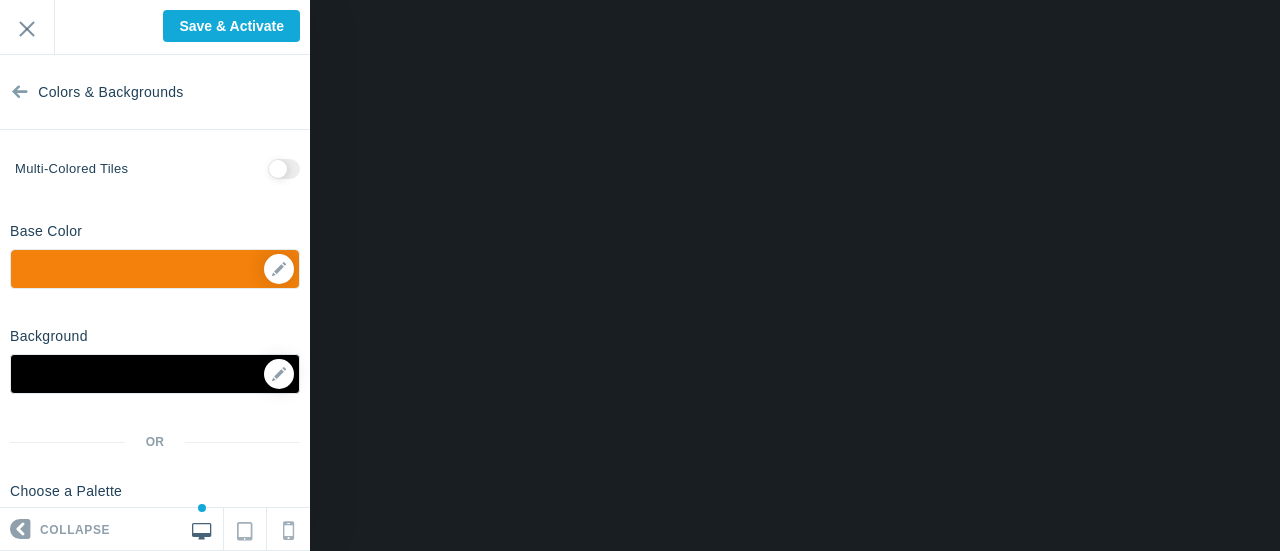 click at bounding box center (284, 169) 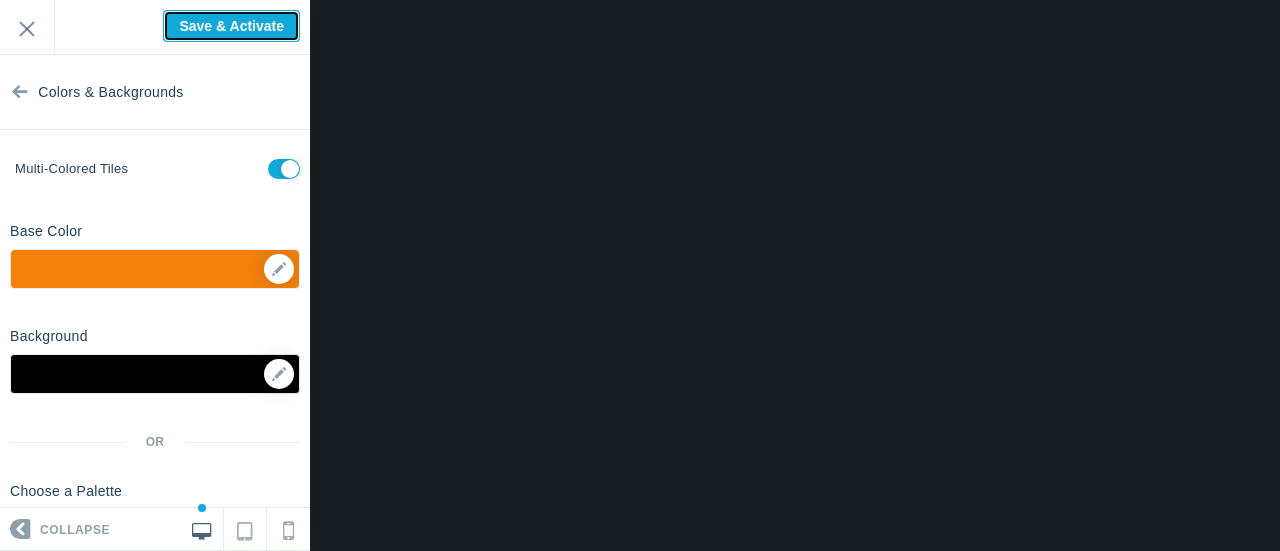 click on "Save & Activate" at bounding box center [231, 26] 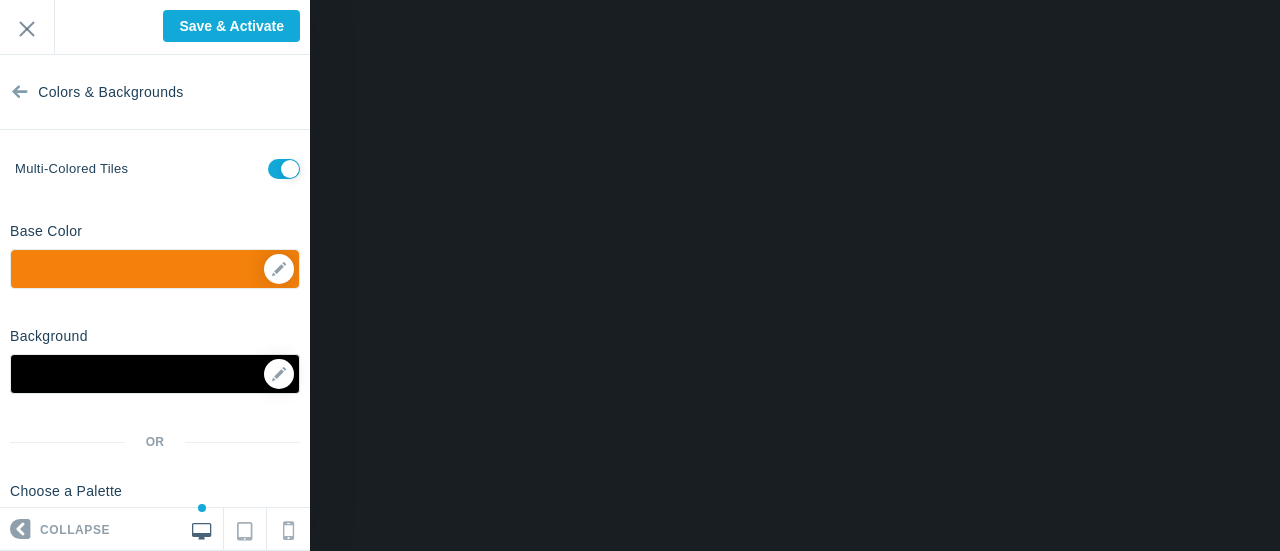 type on "Saving..." 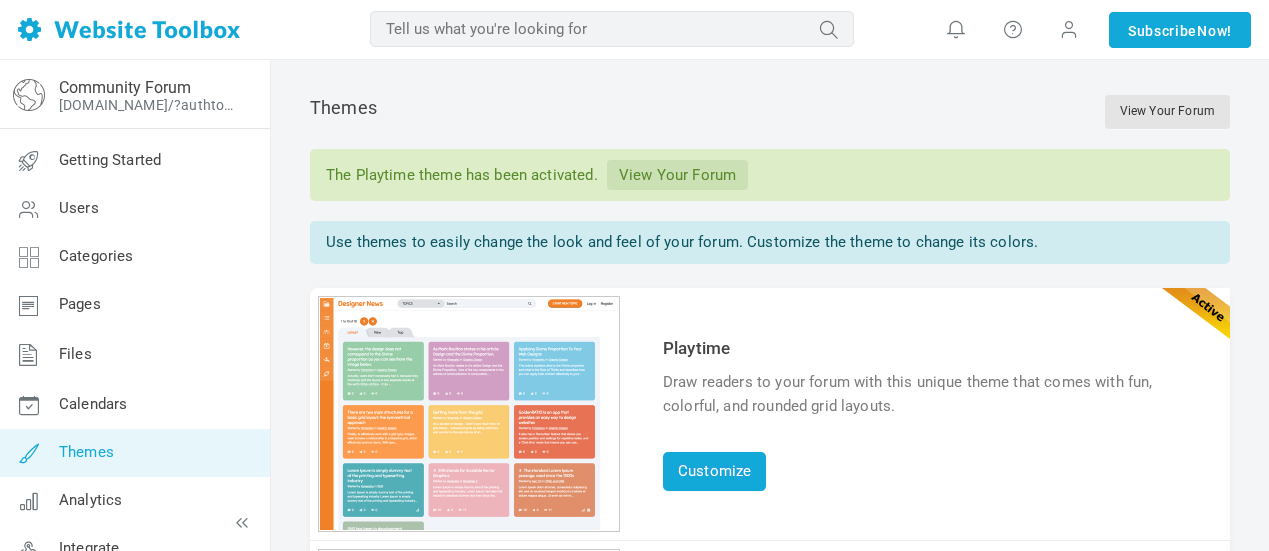 scroll, scrollTop: 0, scrollLeft: 0, axis: both 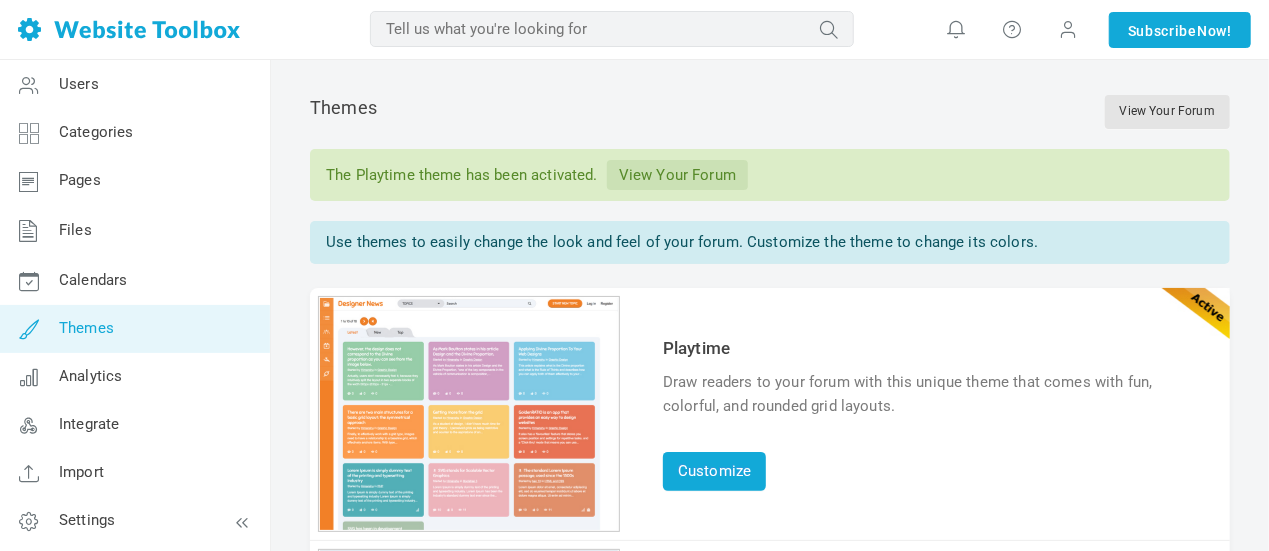 click on "Calendars" at bounding box center [134, 281] 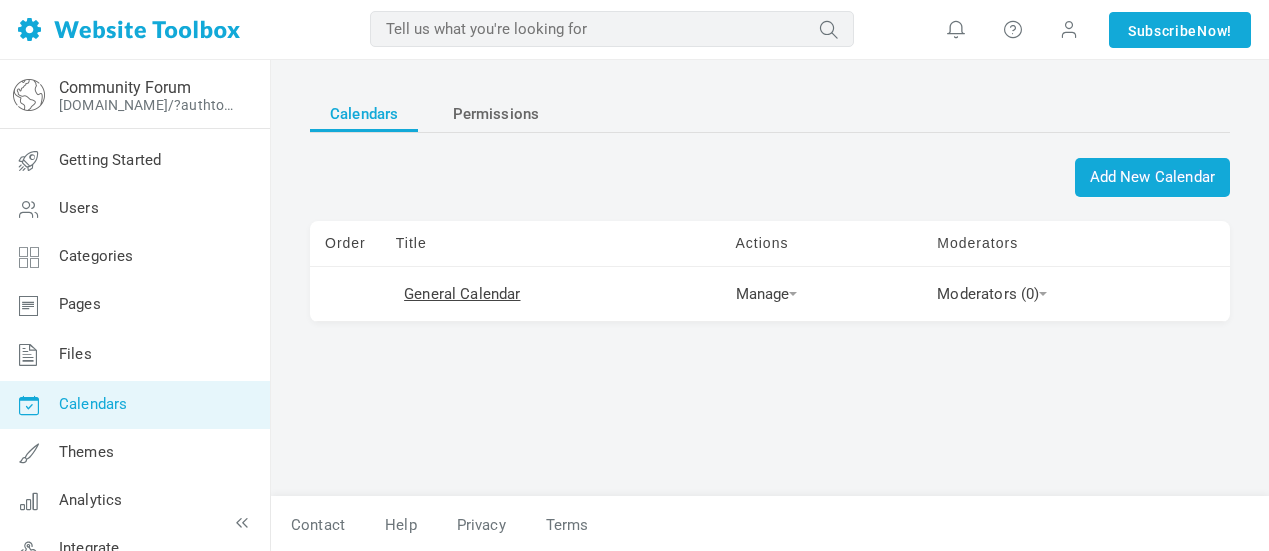 scroll, scrollTop: 0, scrollLeft: 0, axis: both 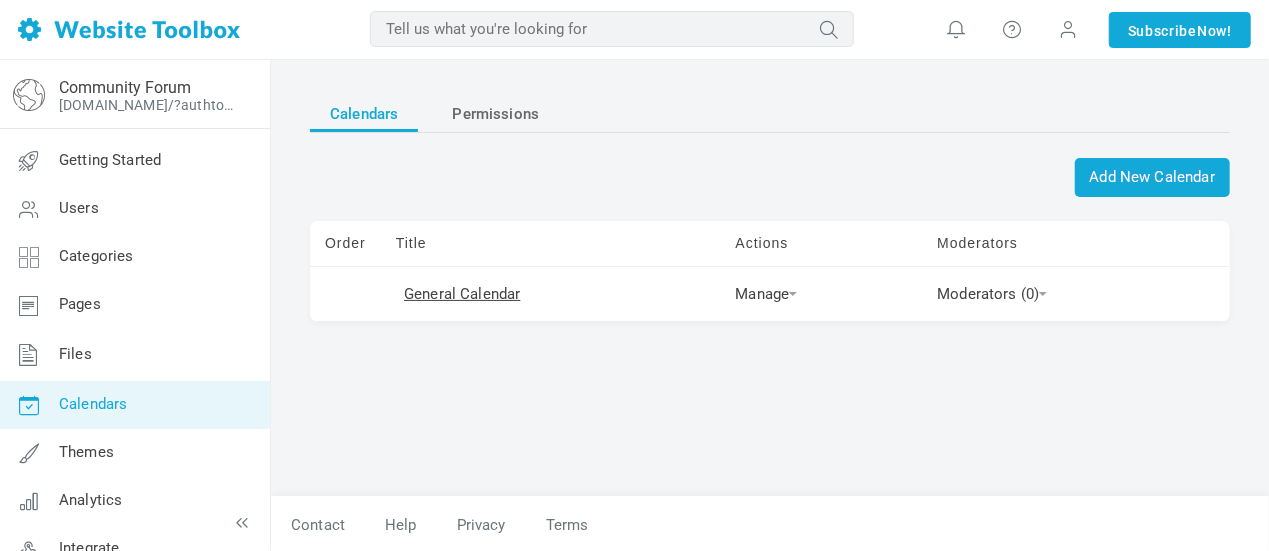 click on "Users" at bounding box center (134, 209) 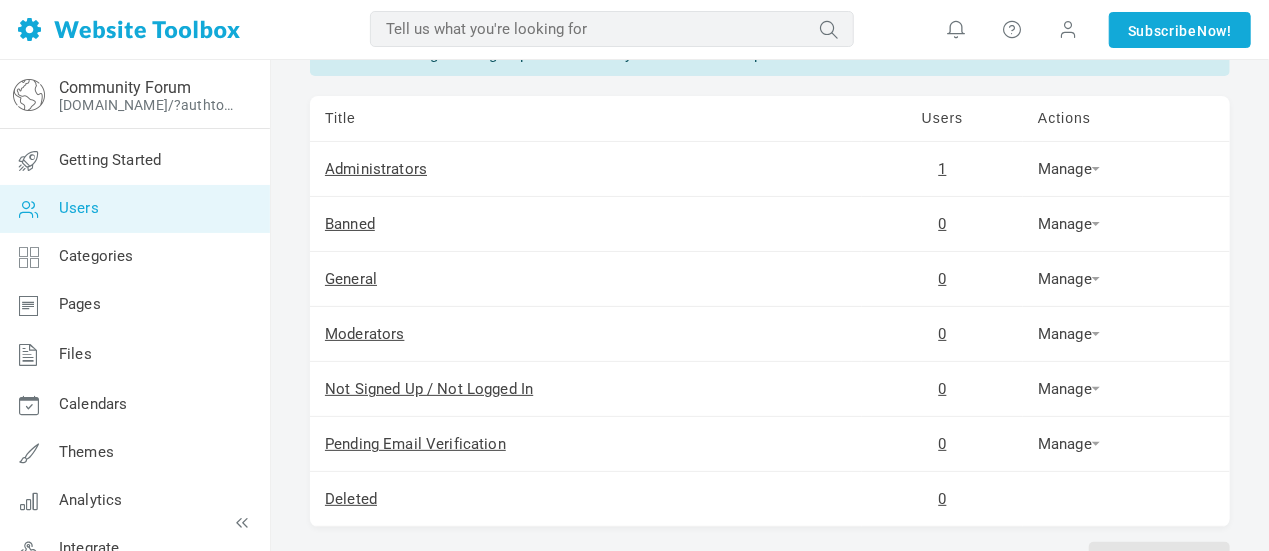 scroll, scrollTop: 0, scrollLeft: 0, axis: both 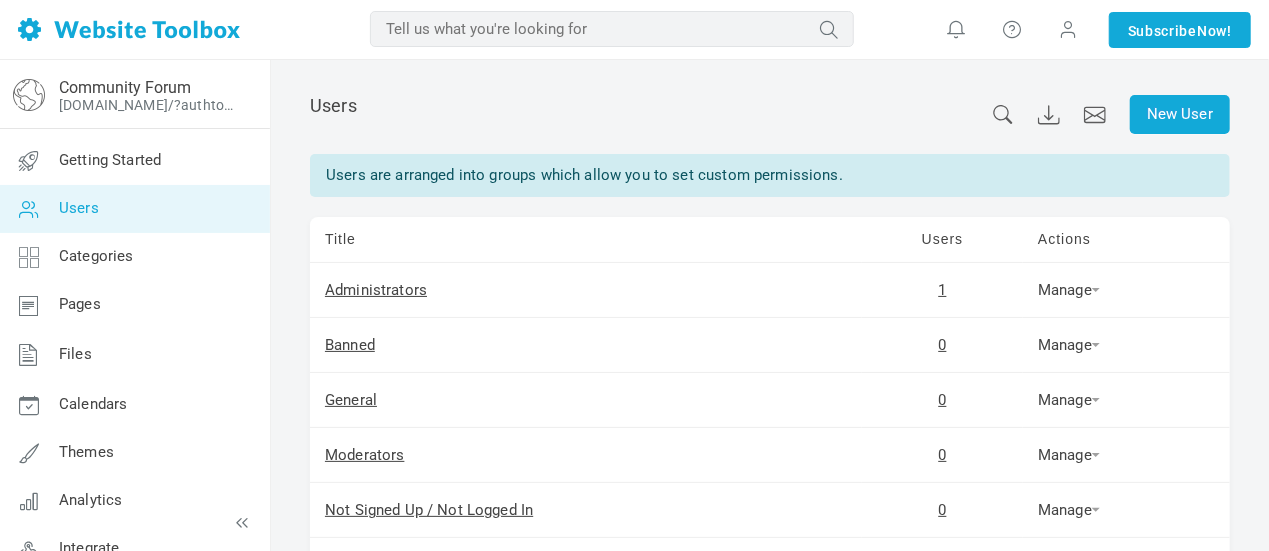 click on "Getting Started" at bounding box center (110, 160) 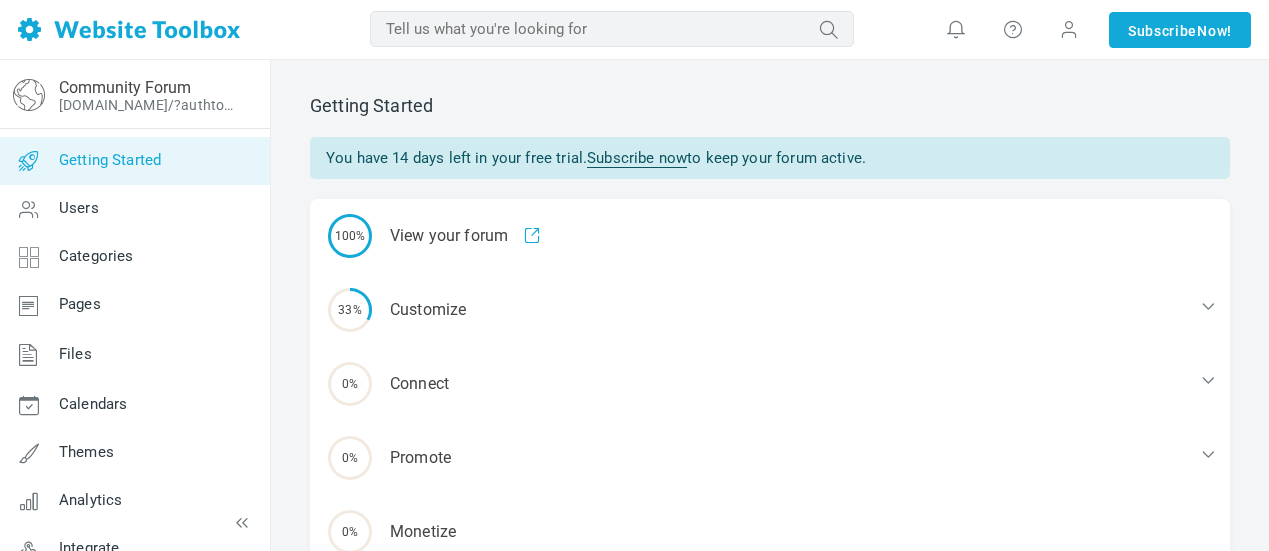 scroll, scrollTop: 0, scrollLeft: 0, axis: both 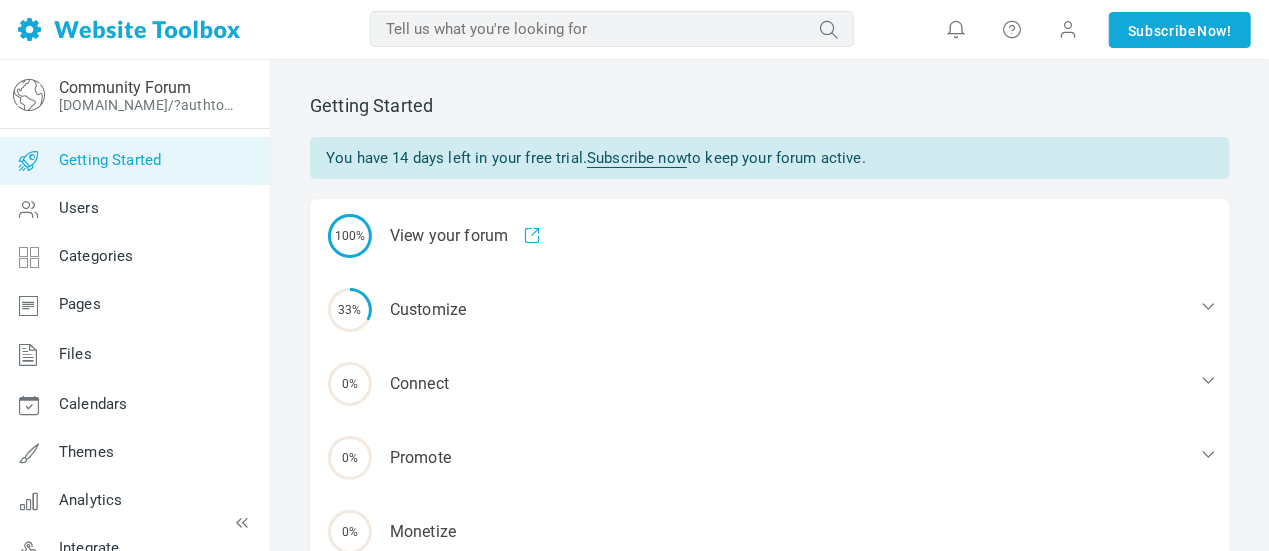 click at bounding box center [1208, 306] 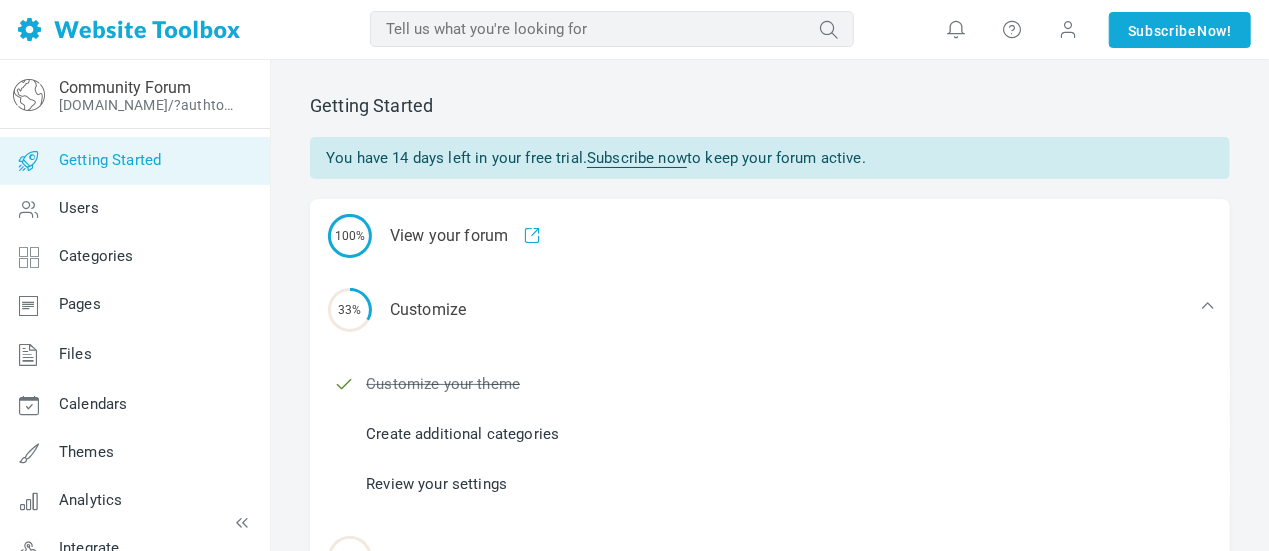 scroll, scrollTop: 200, scrollLeft: 0, axis: vertical 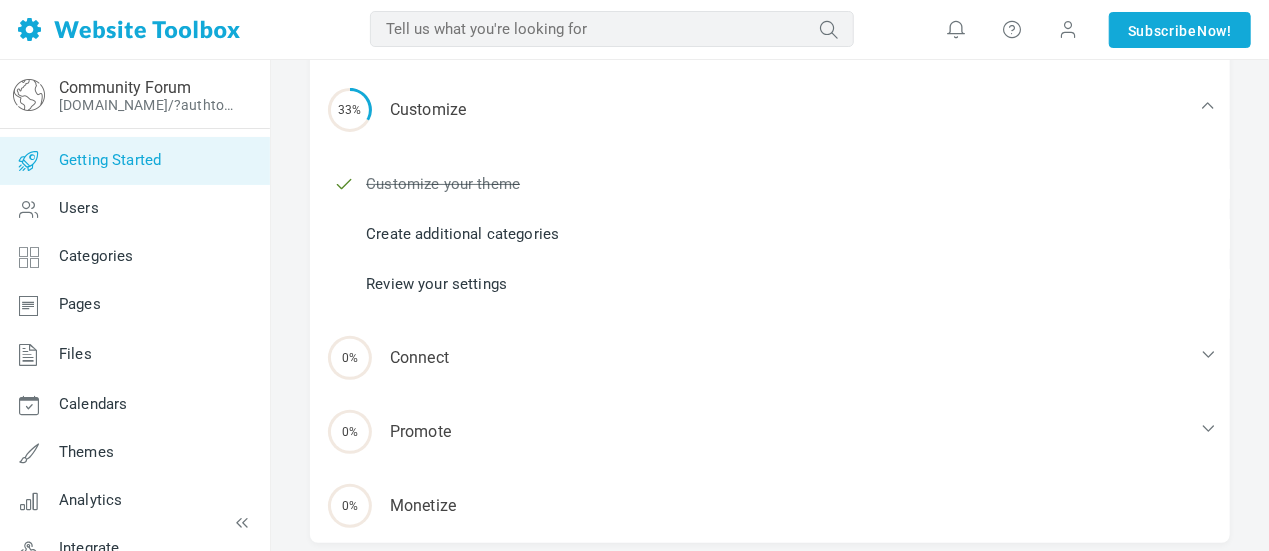click on "Create additional categories" at bounding box center (462, 234) 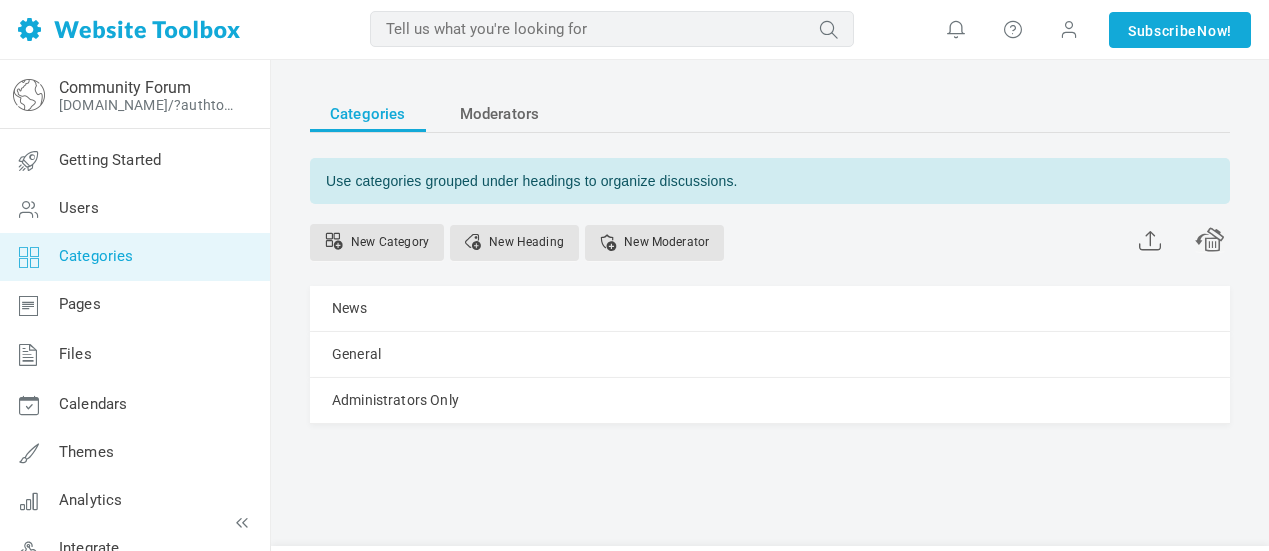 scroll, scrollTop: 0, scrollLeft: 0, axis: both 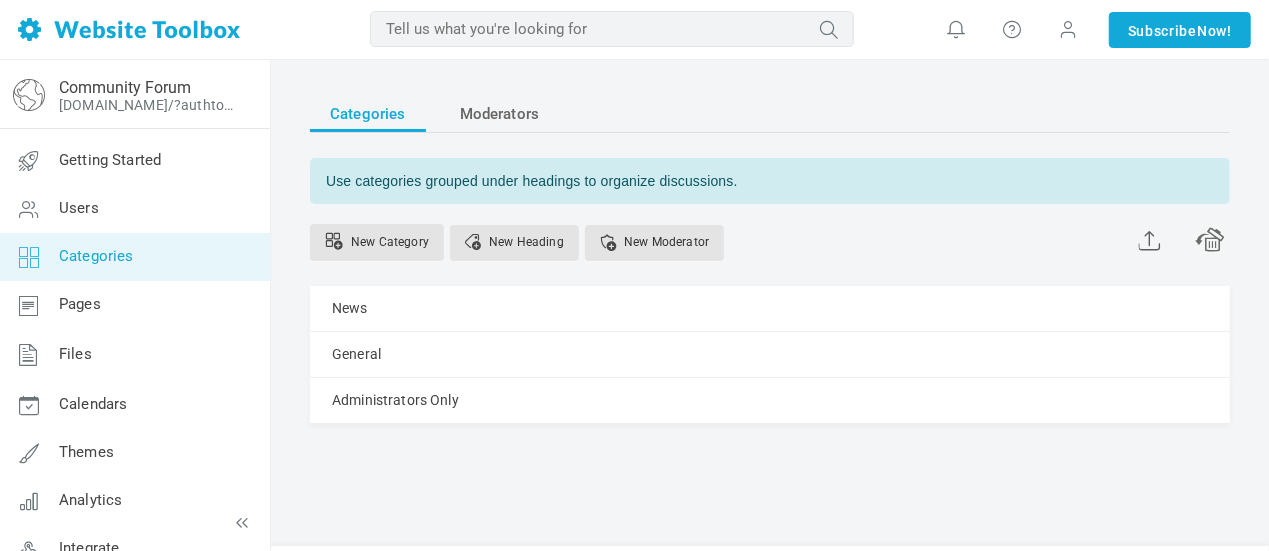 click on "New Category" at bounding box center [377, 242] 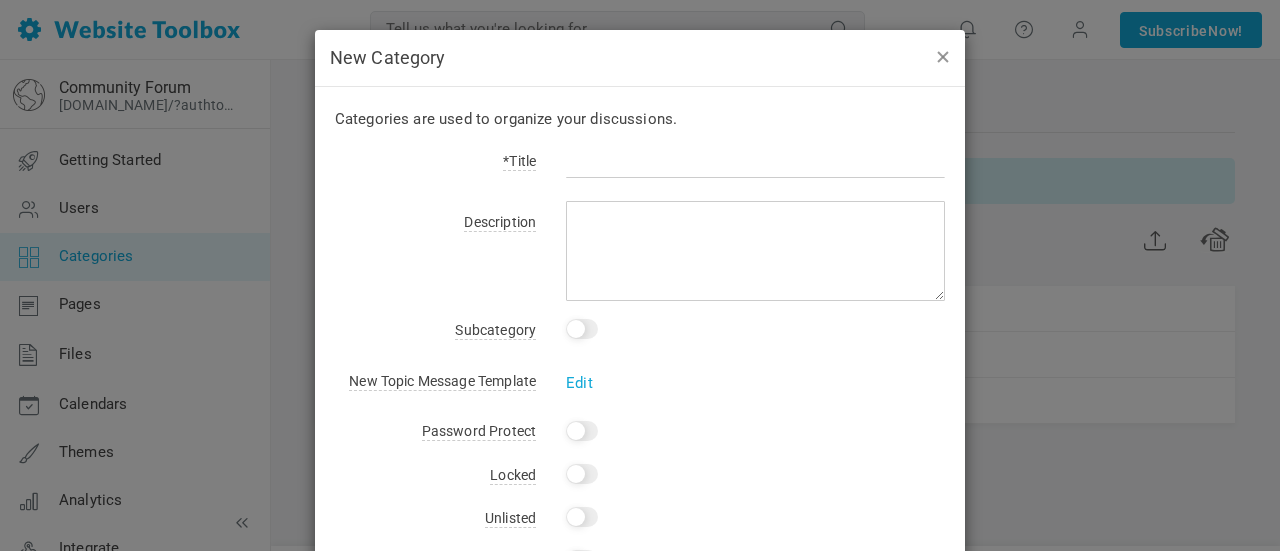 click at bounding box center [942, 56] 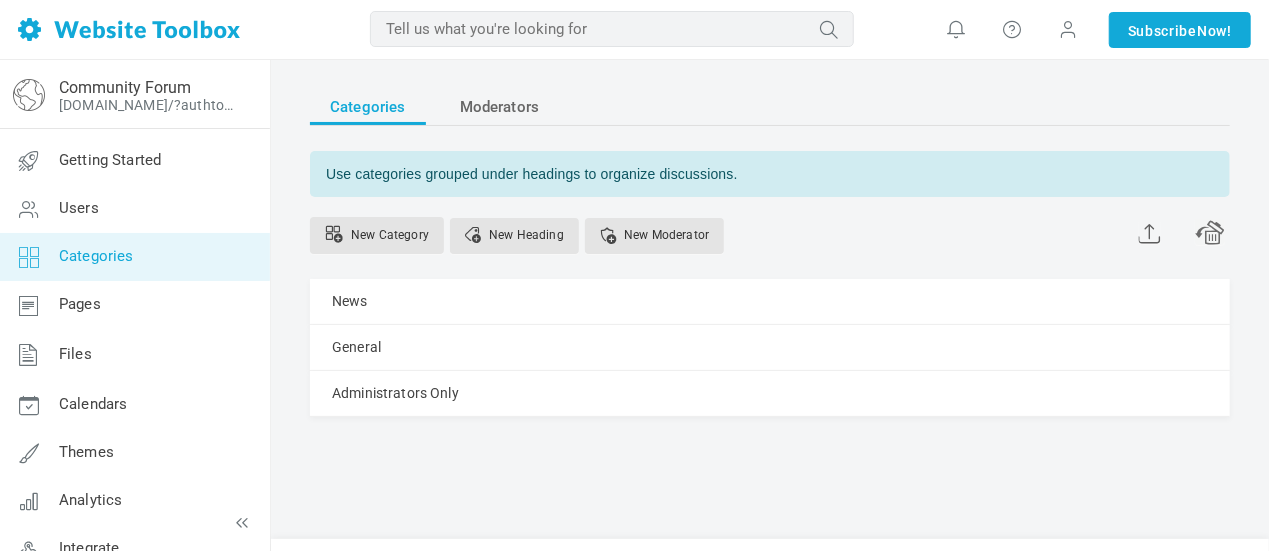 scroll, scrollTop: 49, scrollLeft: 0, axis: vertical 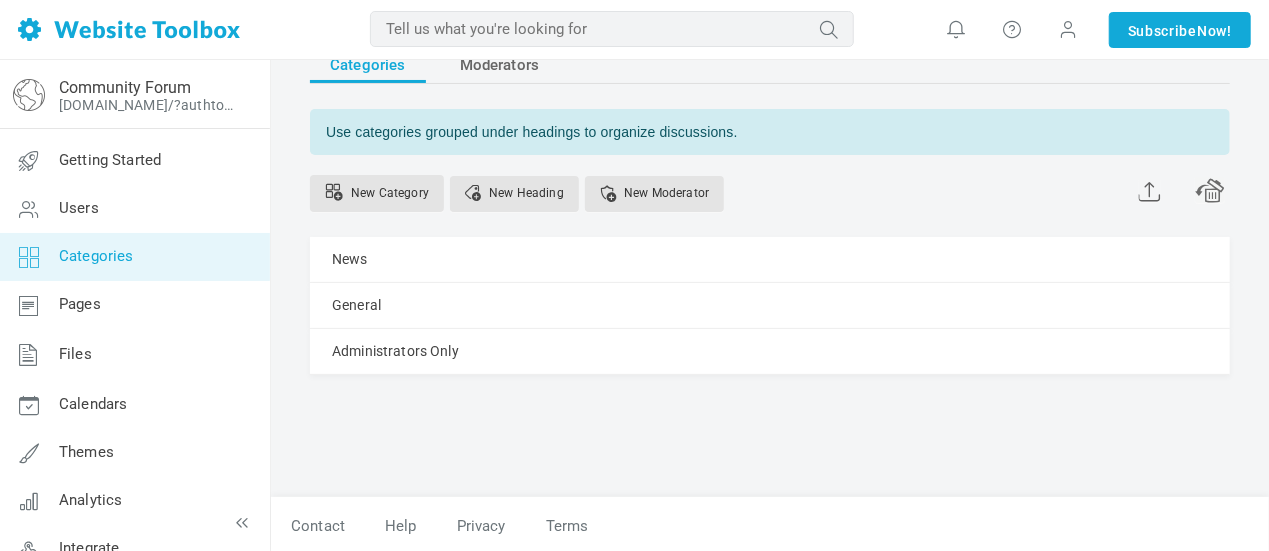 click on "Pages" at bounding box center (134, 305) 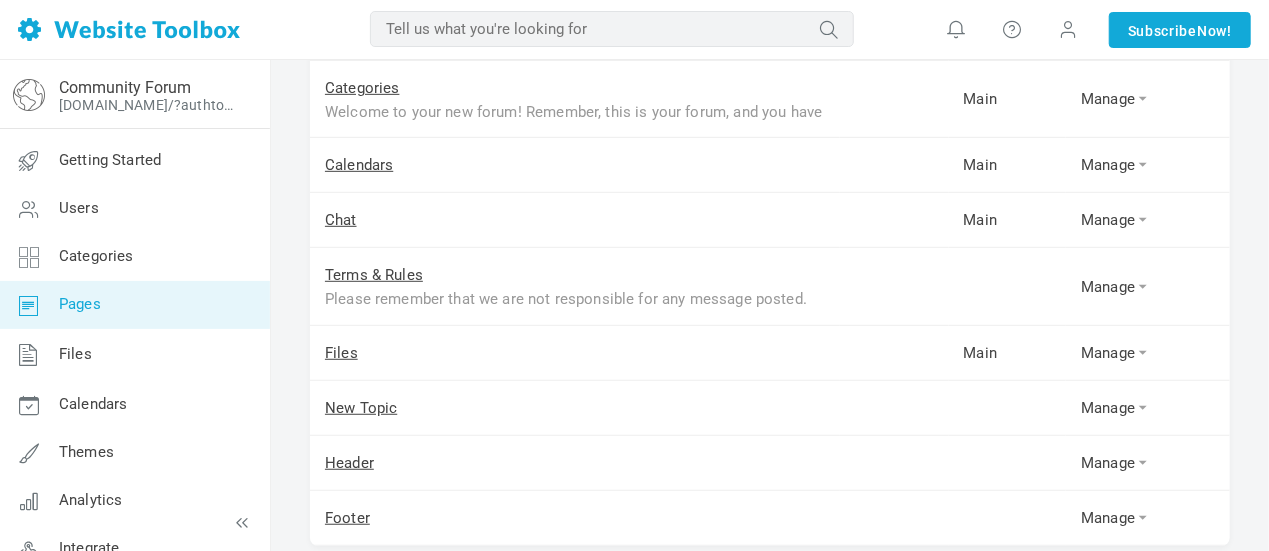 scroll, scrollTop: 596, scrollLeft: 0, axis: vertical 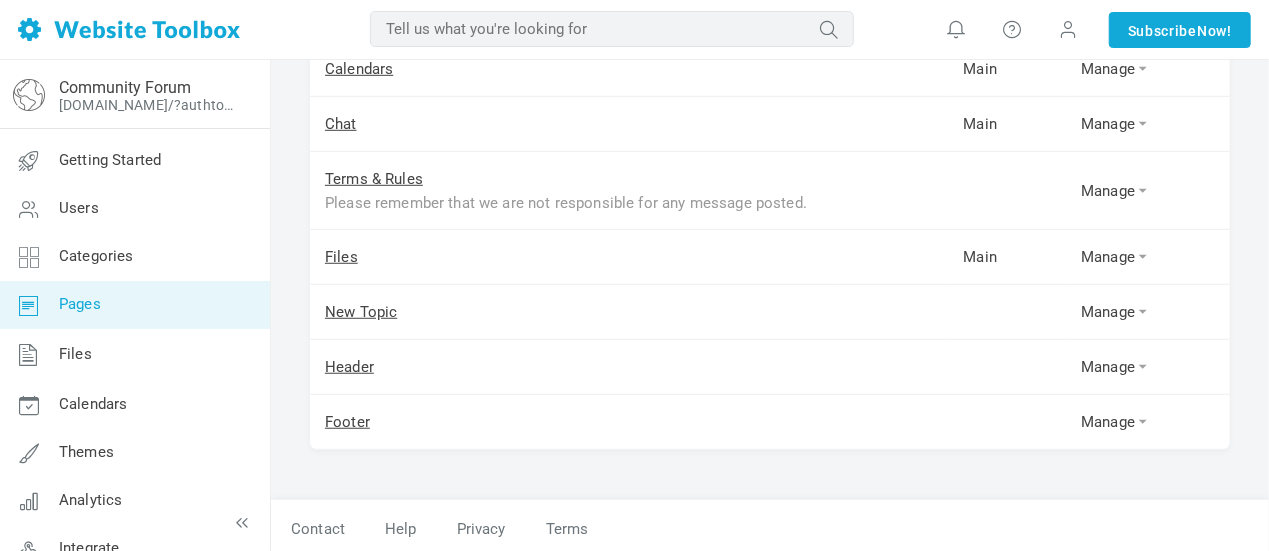 click on "Files" at bounding box center (134, 355) 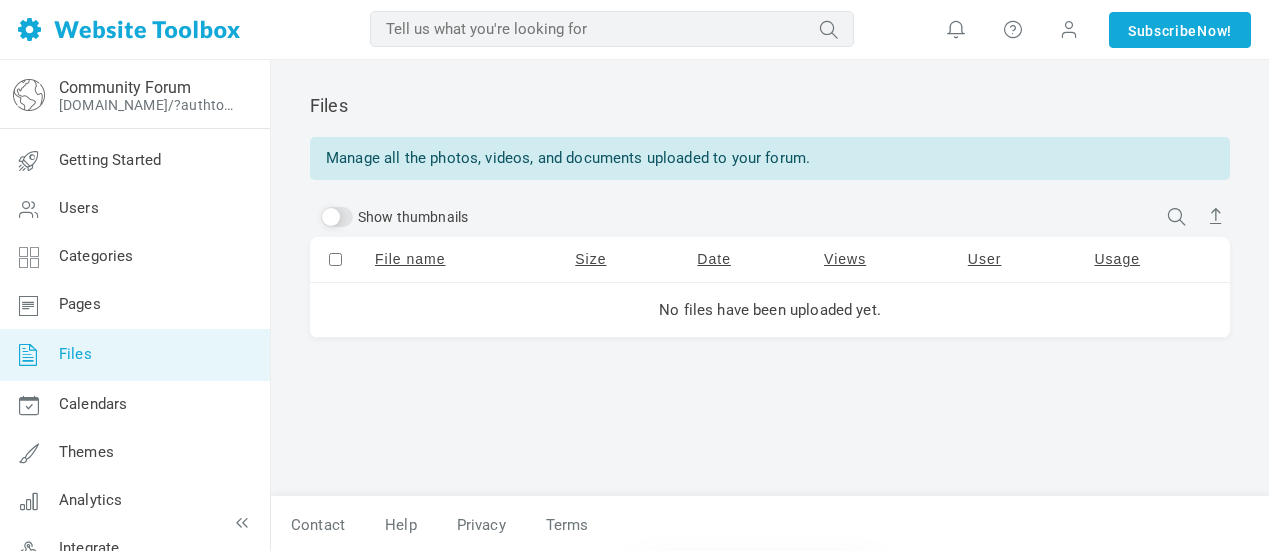 scroll, scrollTop: 0, scrollLeft: 0, axis: both 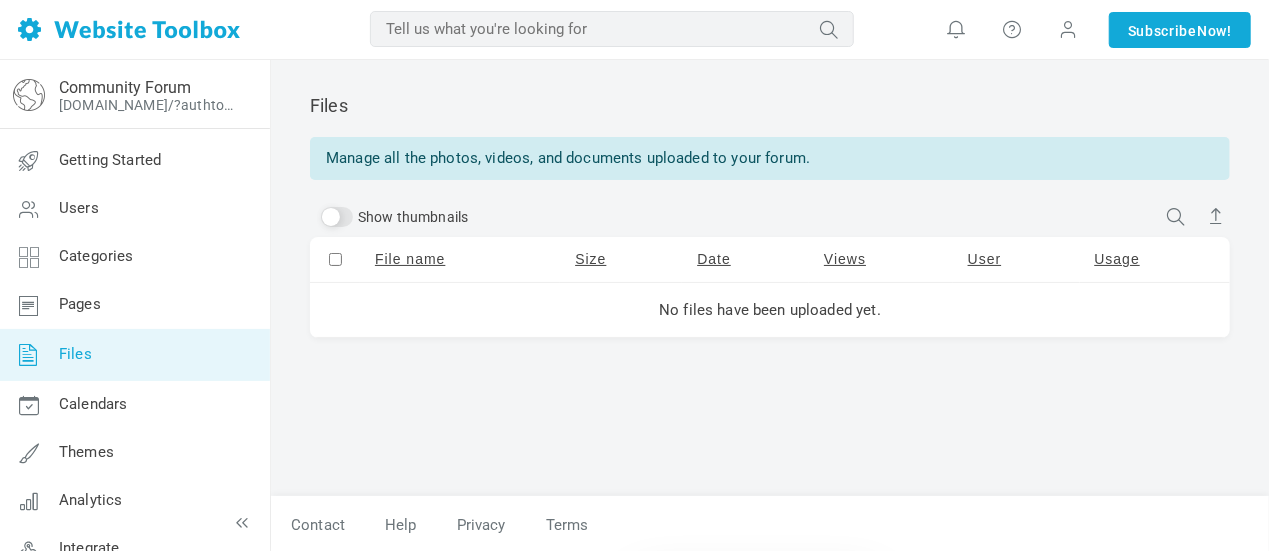 click on "Calendars" at bounding box center (93, 404) 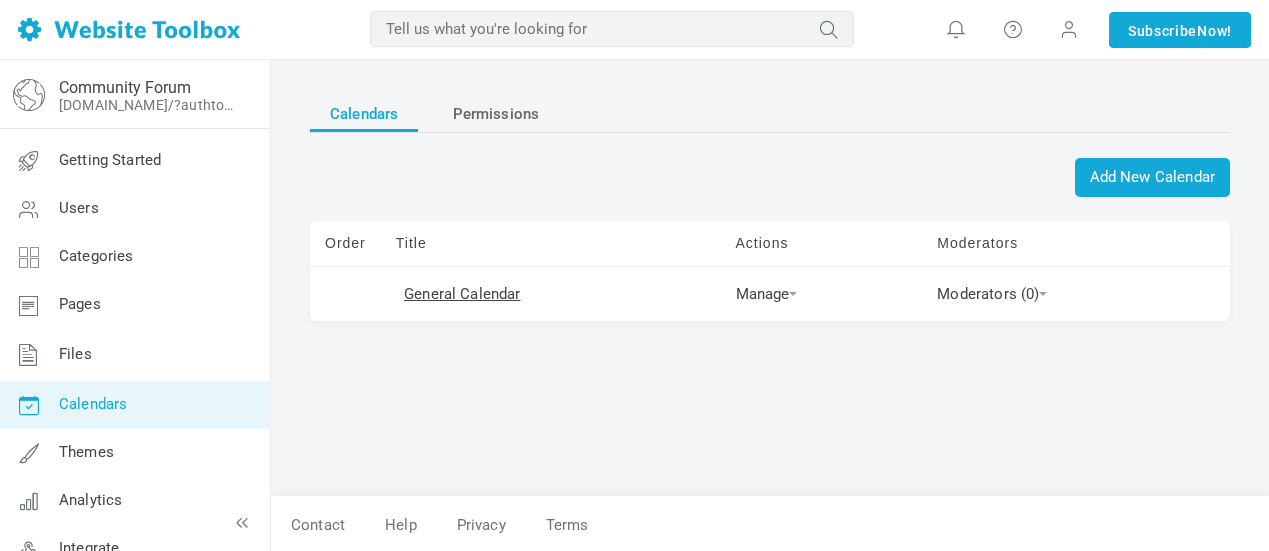 scroll, scrollTop: 0, scrollLeft: 0, axis: both 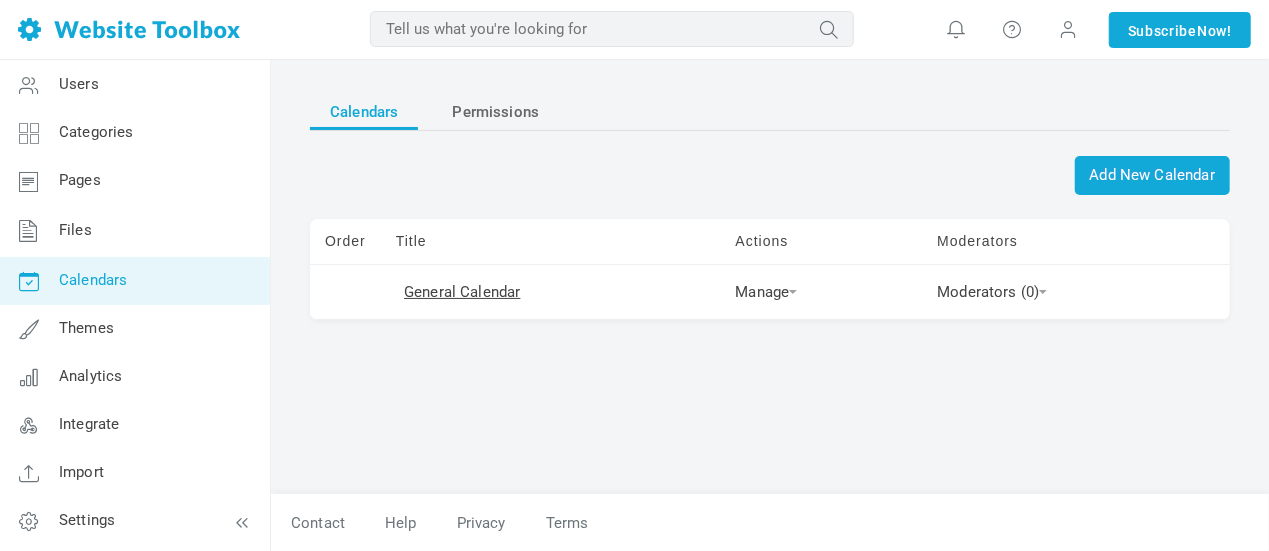 click on "Integrate" at bounding box center (89, 424) 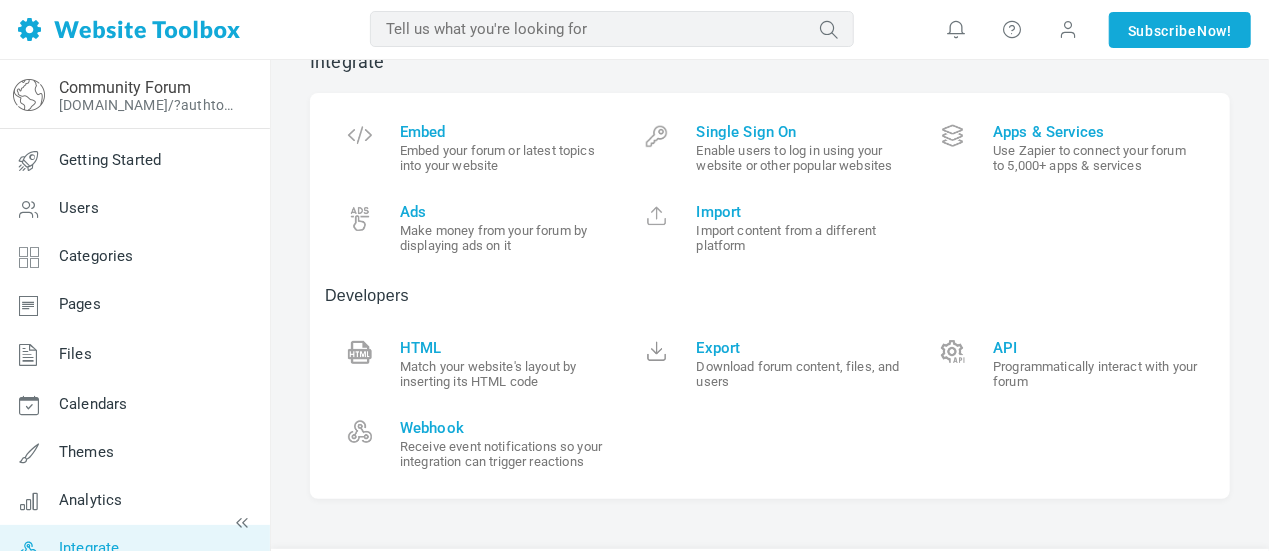 scroll, scrollTop: 0, scrollLeft: 0, axis: both 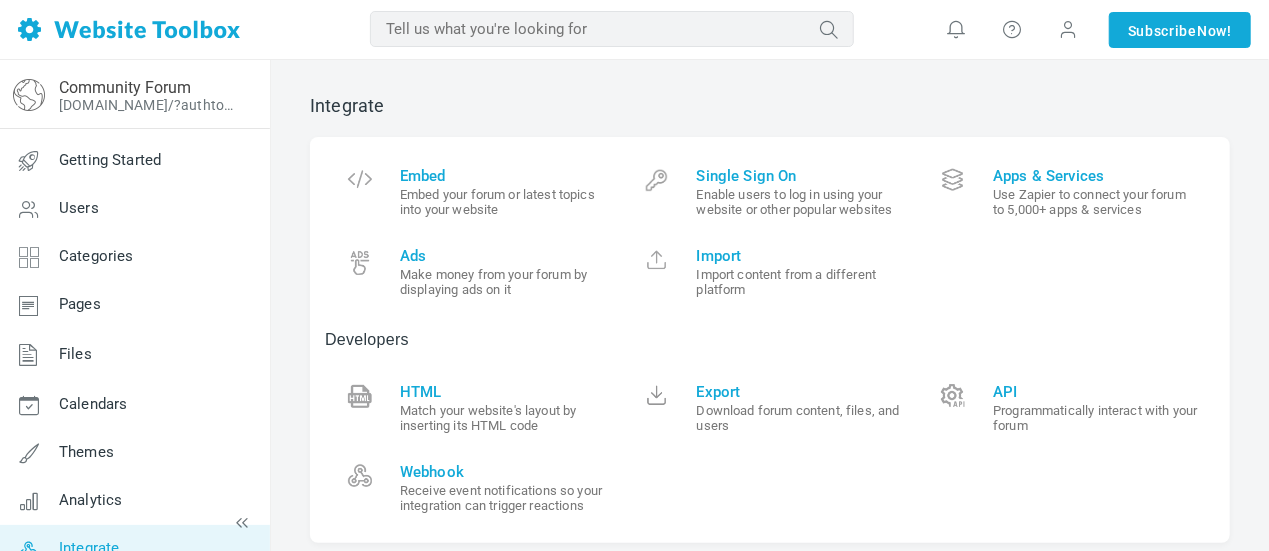click on "Getting Started" at bounding box center (110, 160) 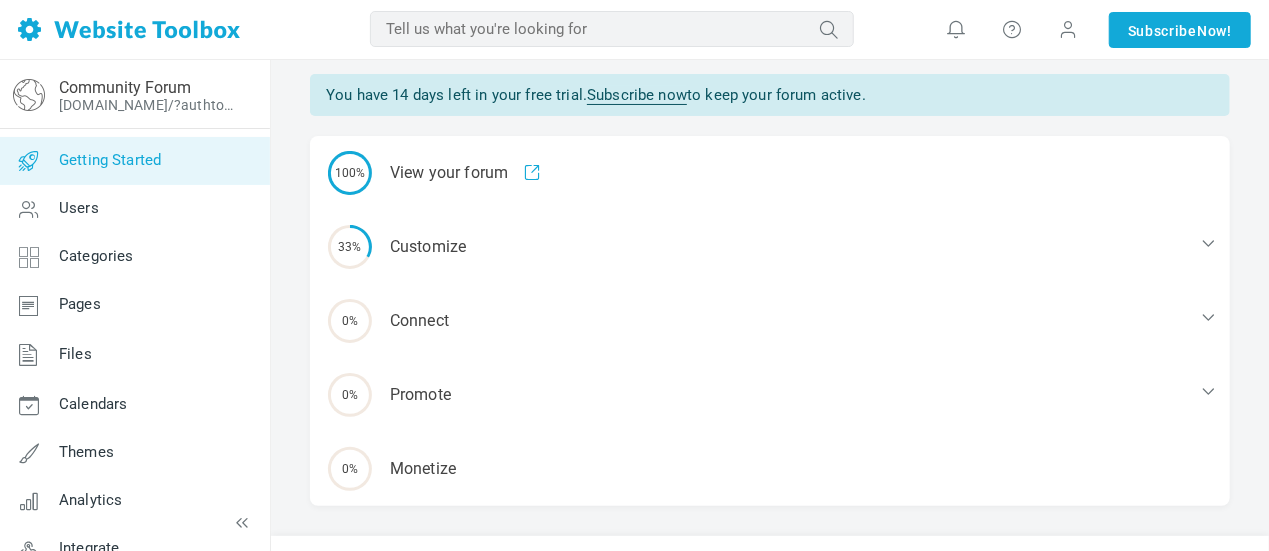 scroll, scrollTop: 101, scrollLeft: 0, axis: vertical 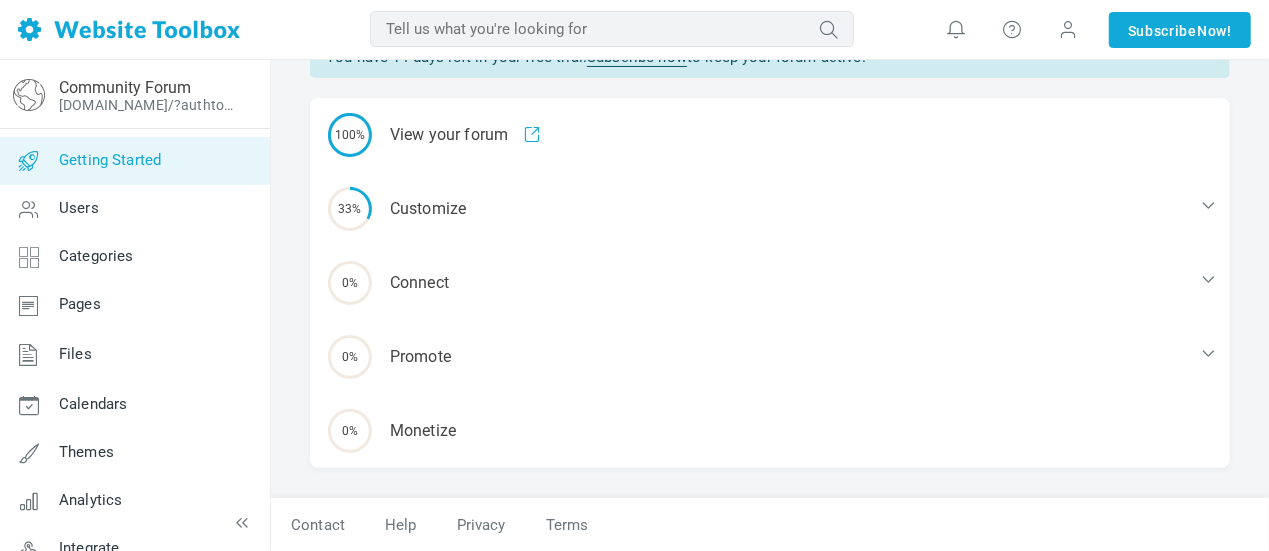 click on "0%
[GEOGRAPHIC_DATA]" at bounding box center (770, 431) 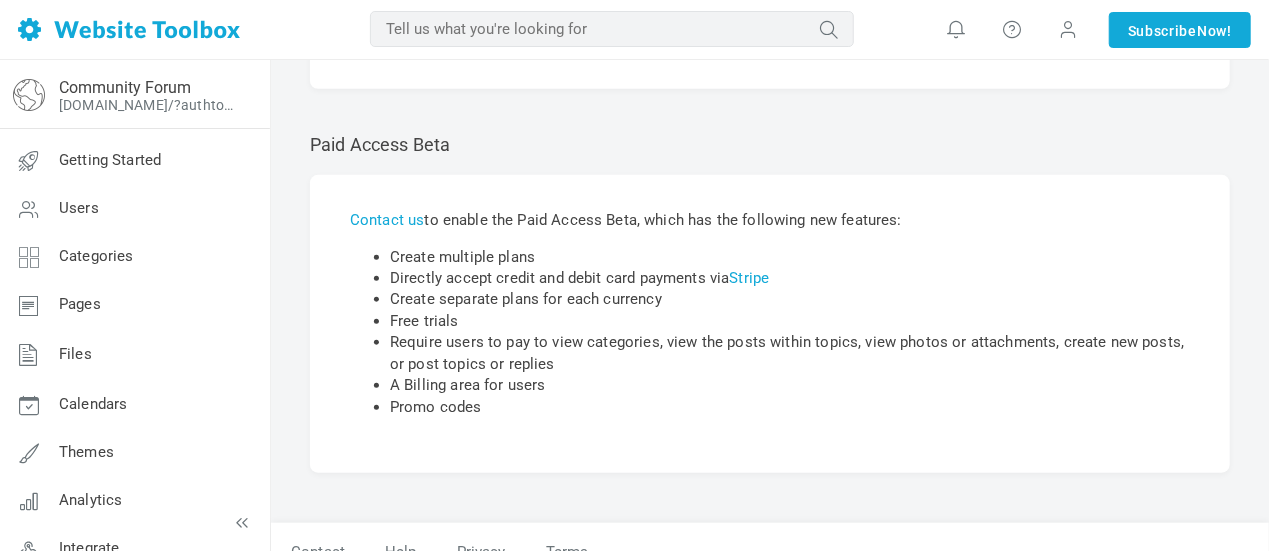scroll, scrollTop: 679, scrollLeft: 0, axis: vertical 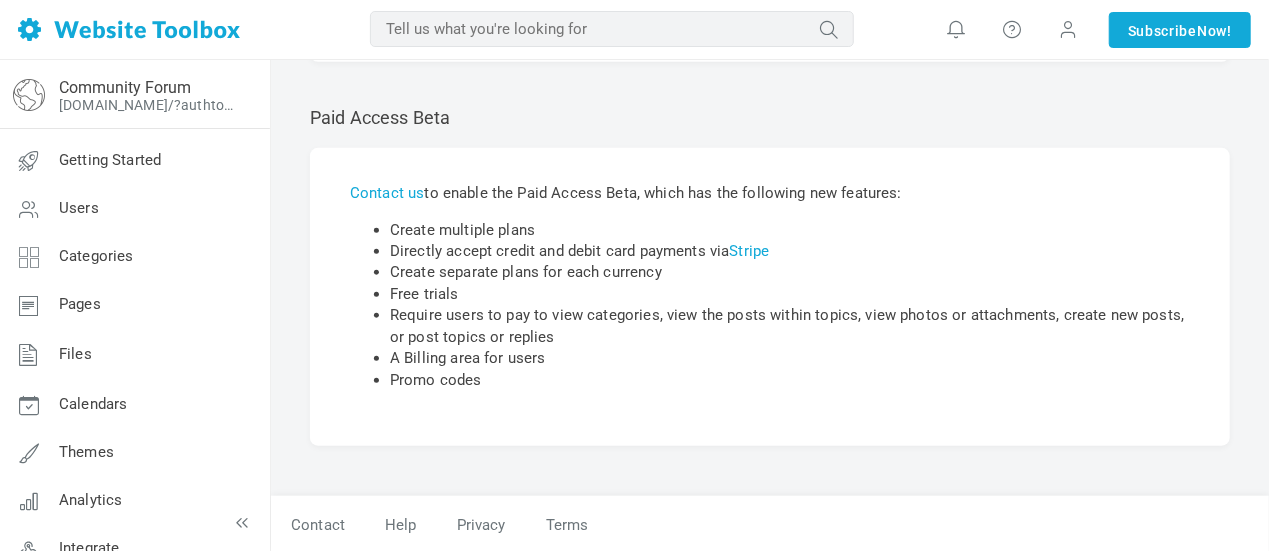 click on "Pages" at bounding box center [80, 304] 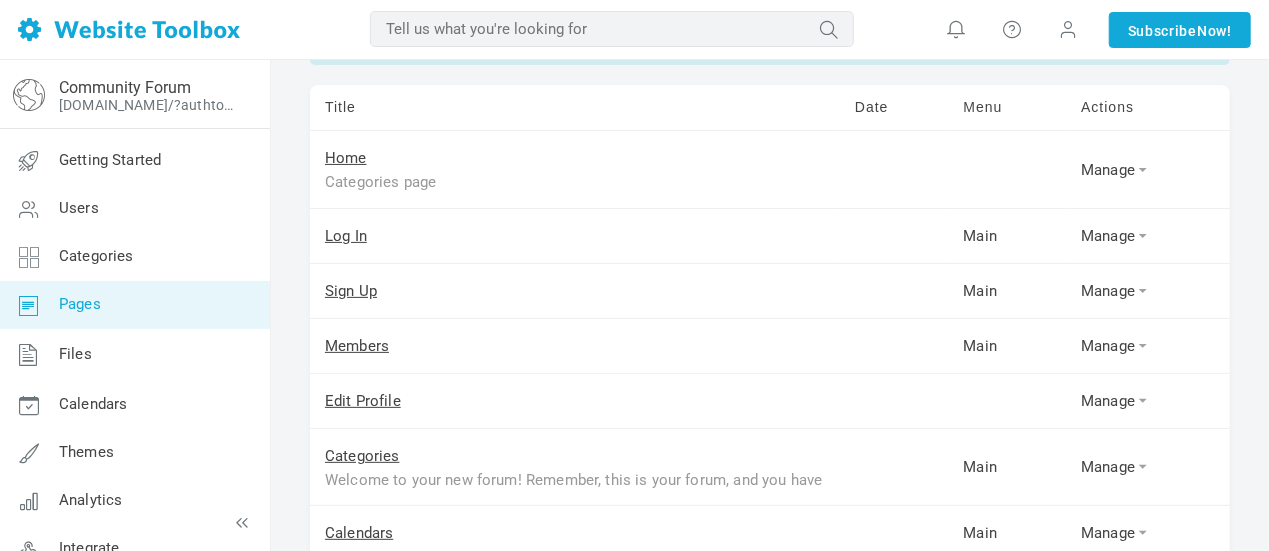 scroll, scrollTop: 100, scrollLeft: 0, axis: vertical 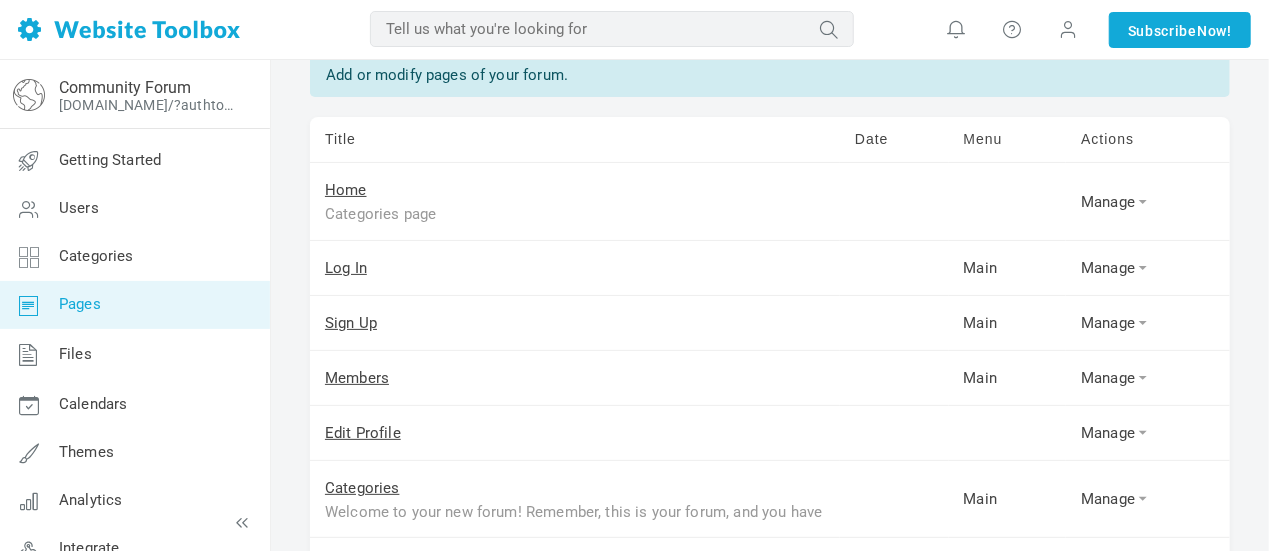 click on "Manage" at bounding box center [1148, 268] 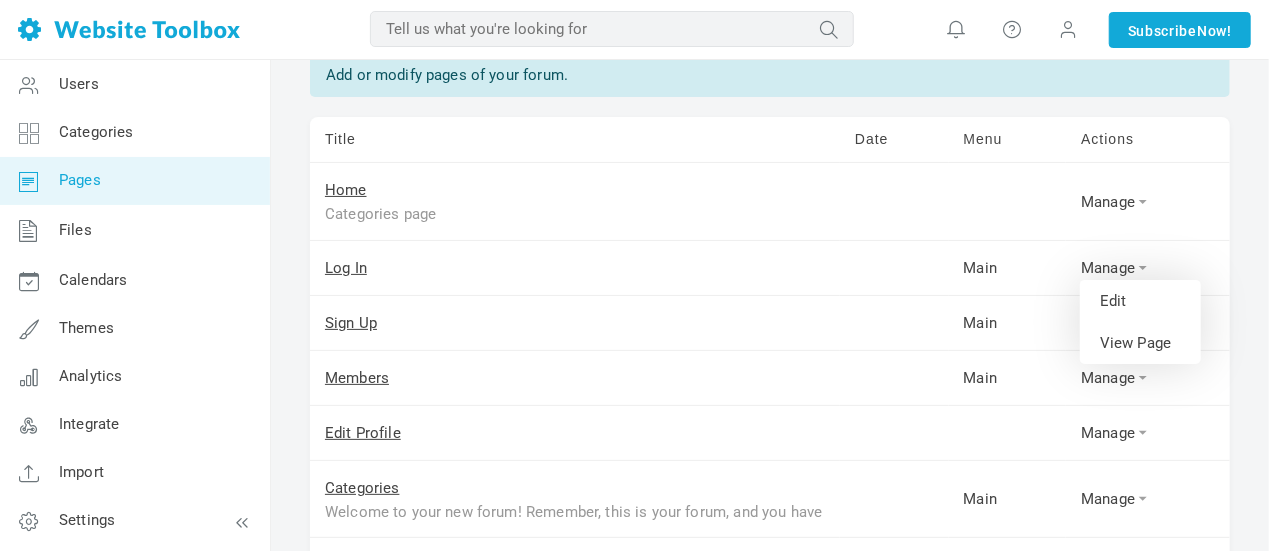 scroll, scrollTop: 124, scrollLeft: 0, axis: vertical 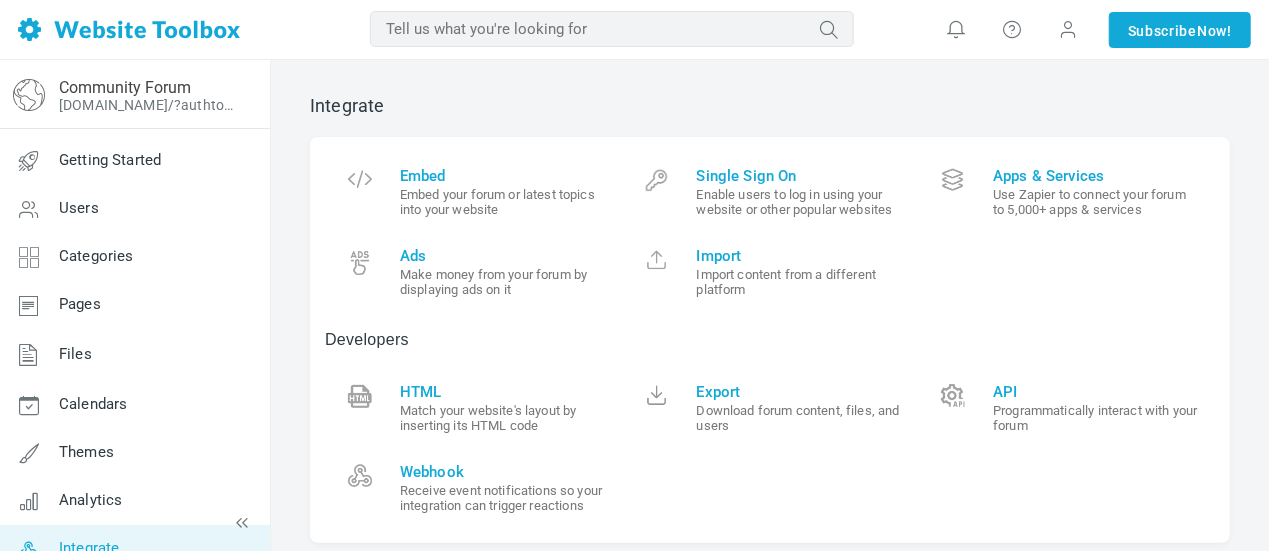 click on "Getting Started" at bounding box center [110, 160] 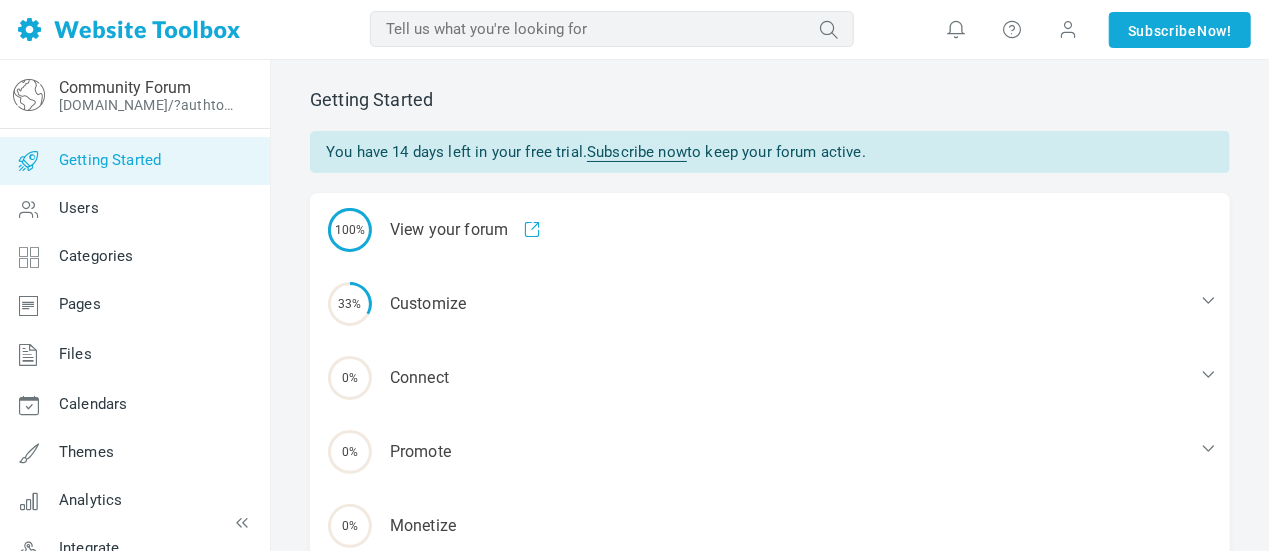 scroll, scrollTop: 0, scrollLeft: 0, axis: both 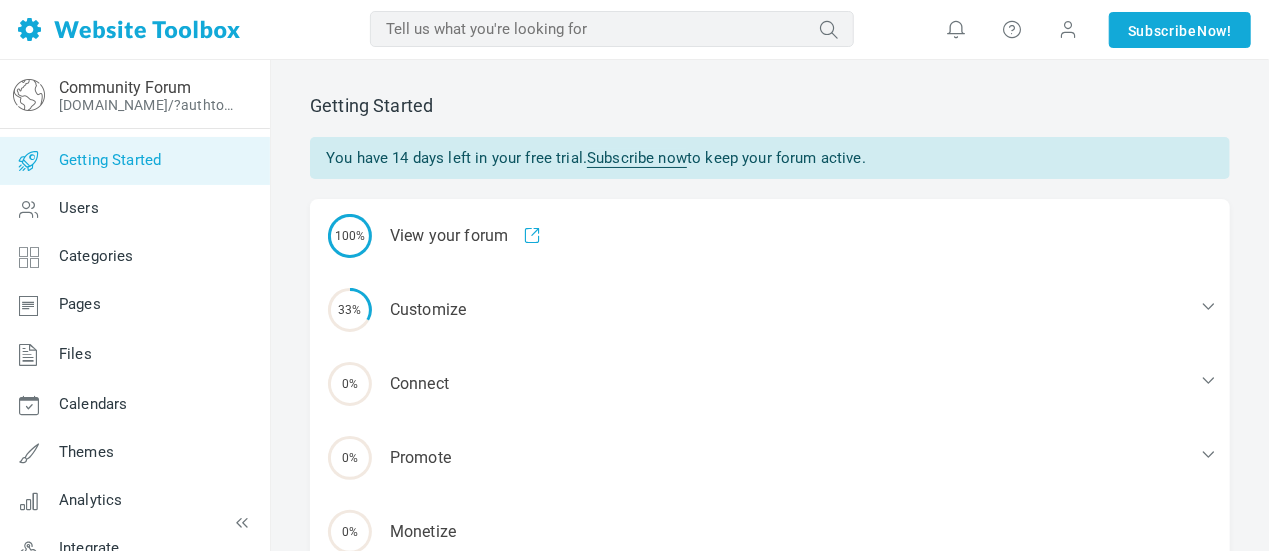 click at bounding box center [1069, 29] 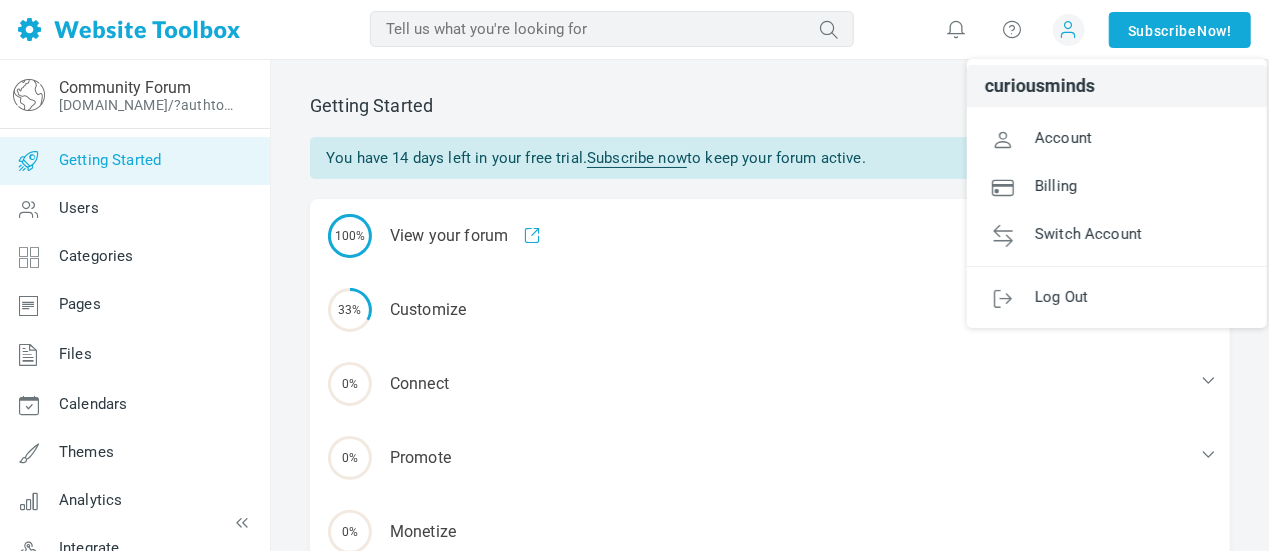 click on "Log Out" at bounding box center (1061, 296) 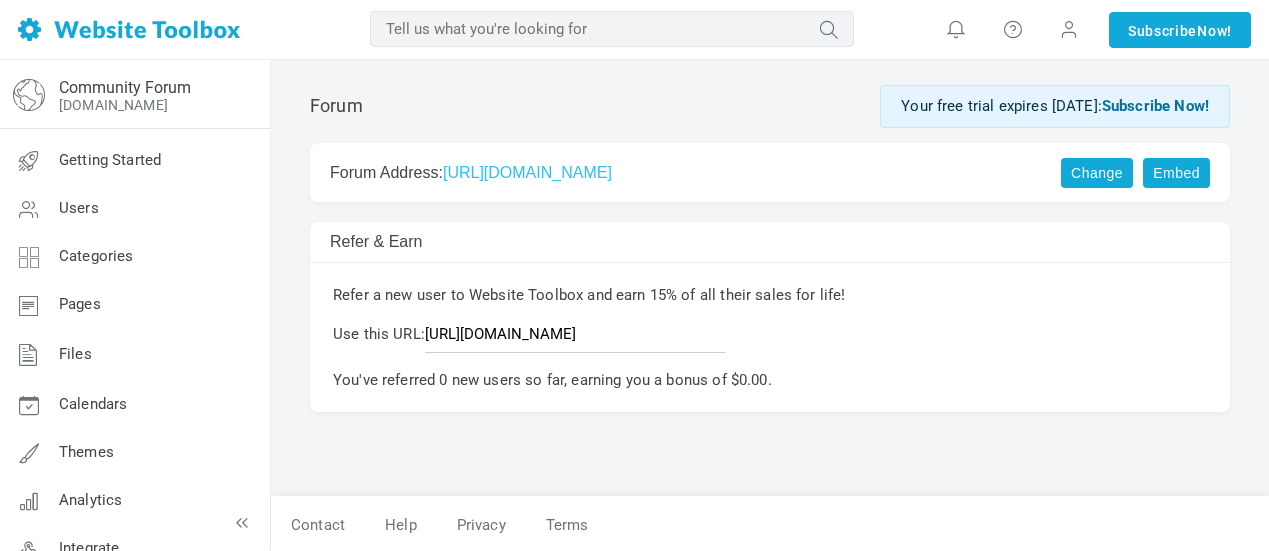 scroll, scrollTop: 0, scrollLeft: 0, axis: both 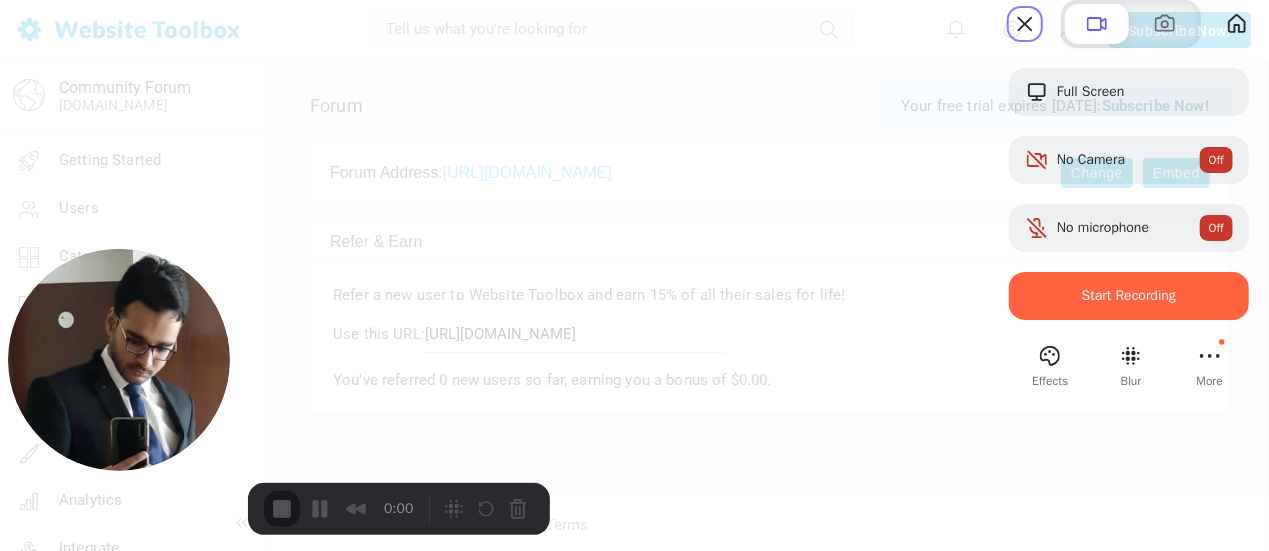 click at bounding box center (83, 491) 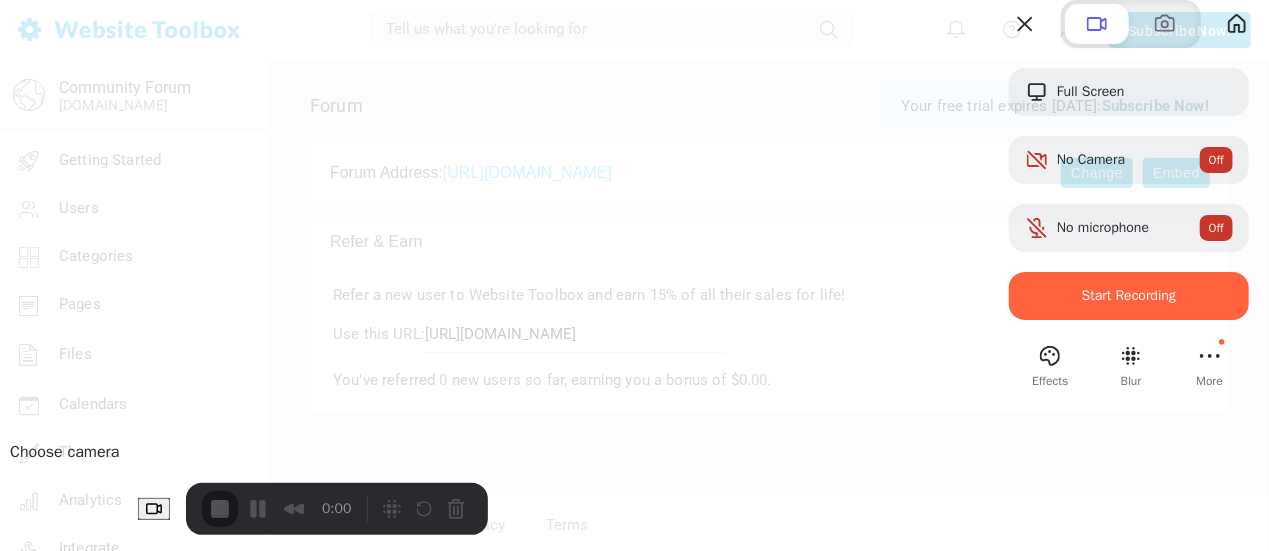 click at bounding box center [154, 509] 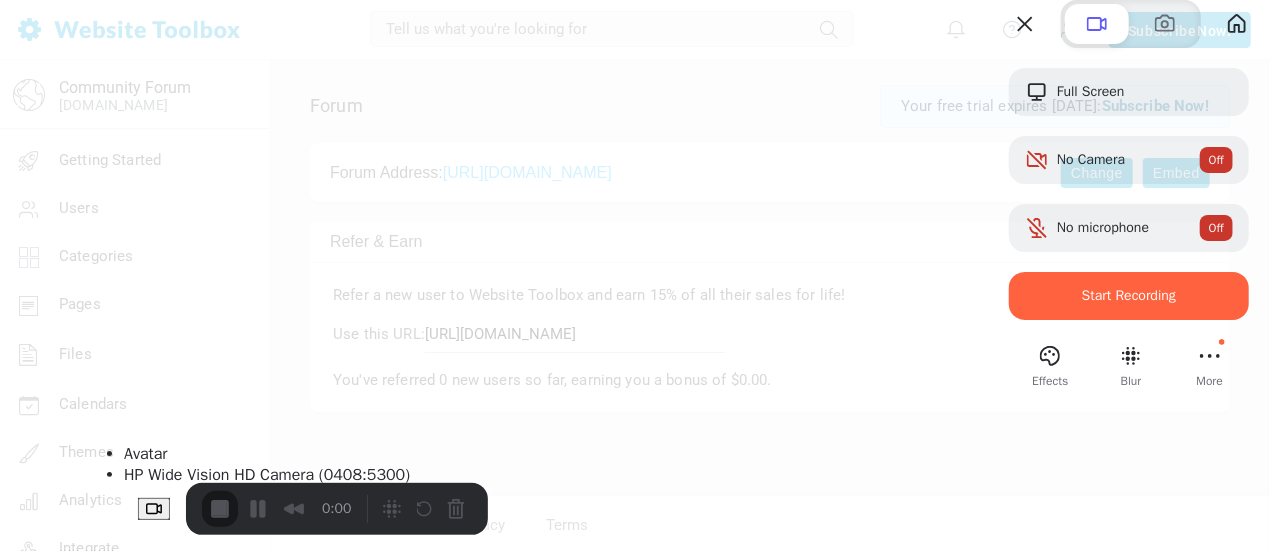 click at bounding box center (154, 509) 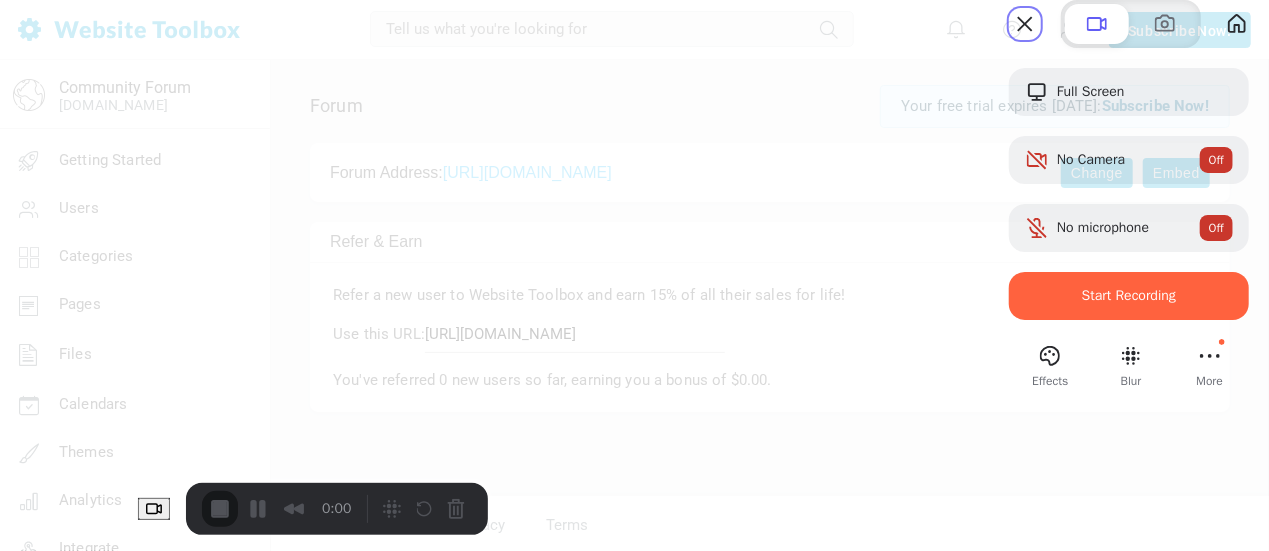 click at bounding box center (1025, 24) 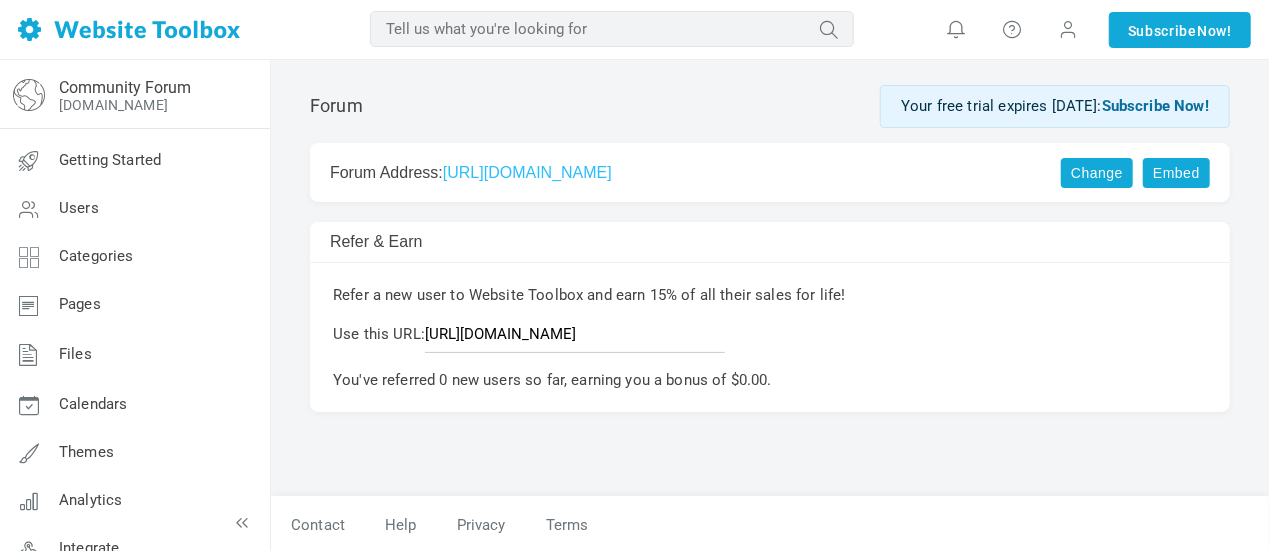 click on "Getting Started" at bounding box center (110, 160) 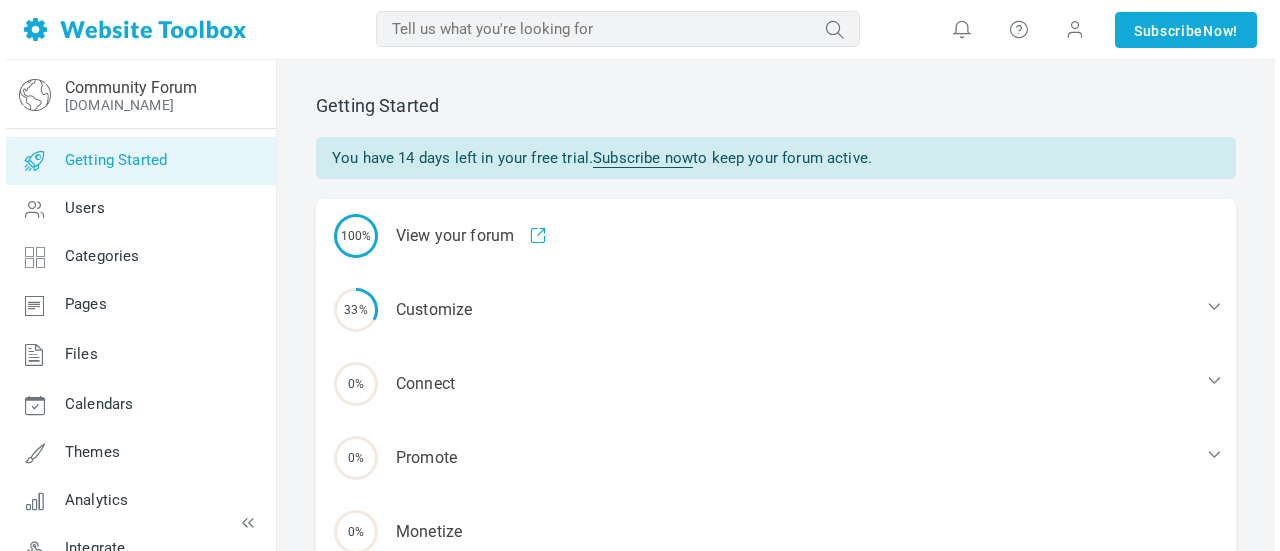 scroll, scrollTop: 0, scrollLeft: 0, axis: both 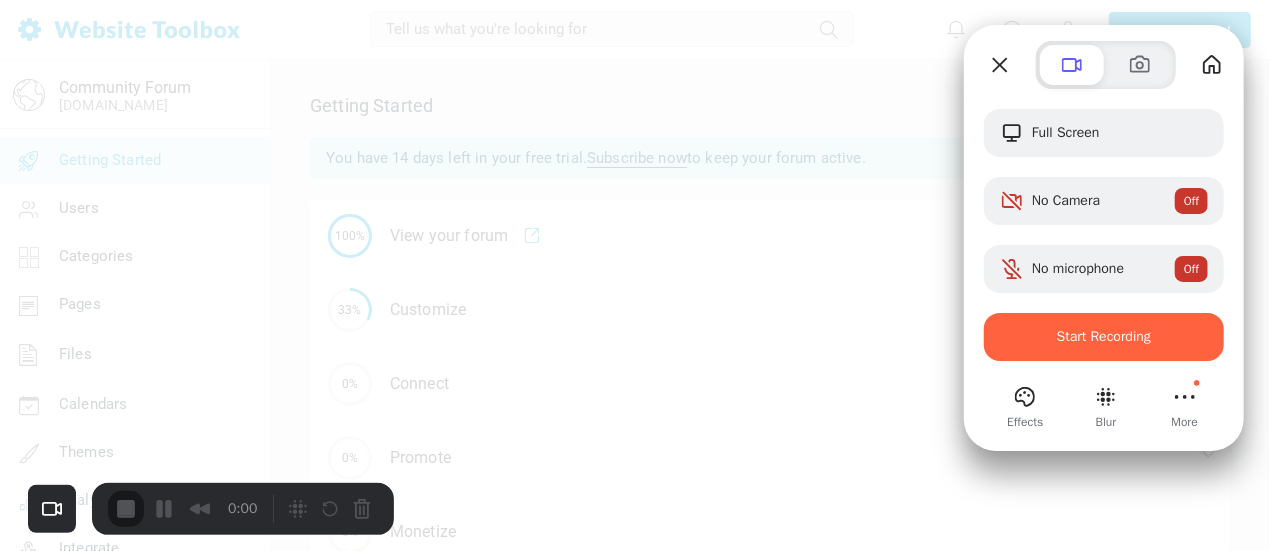 click on "0:00" at bounding box center [186, 509] 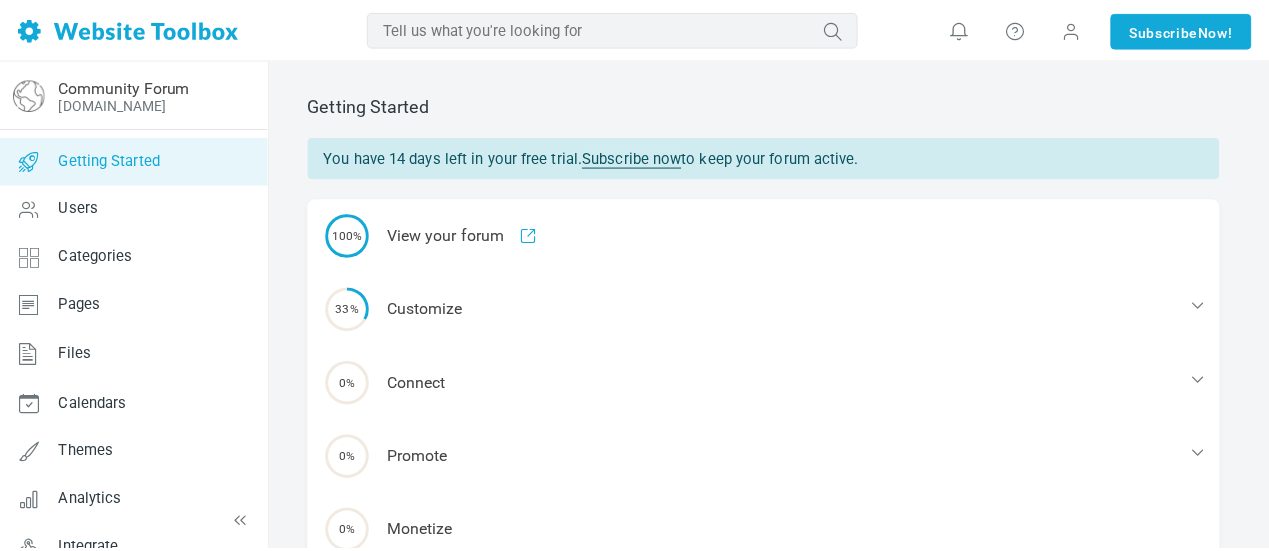scroll, scrollTop: 108, scrollLeft: 0, axis: vertical 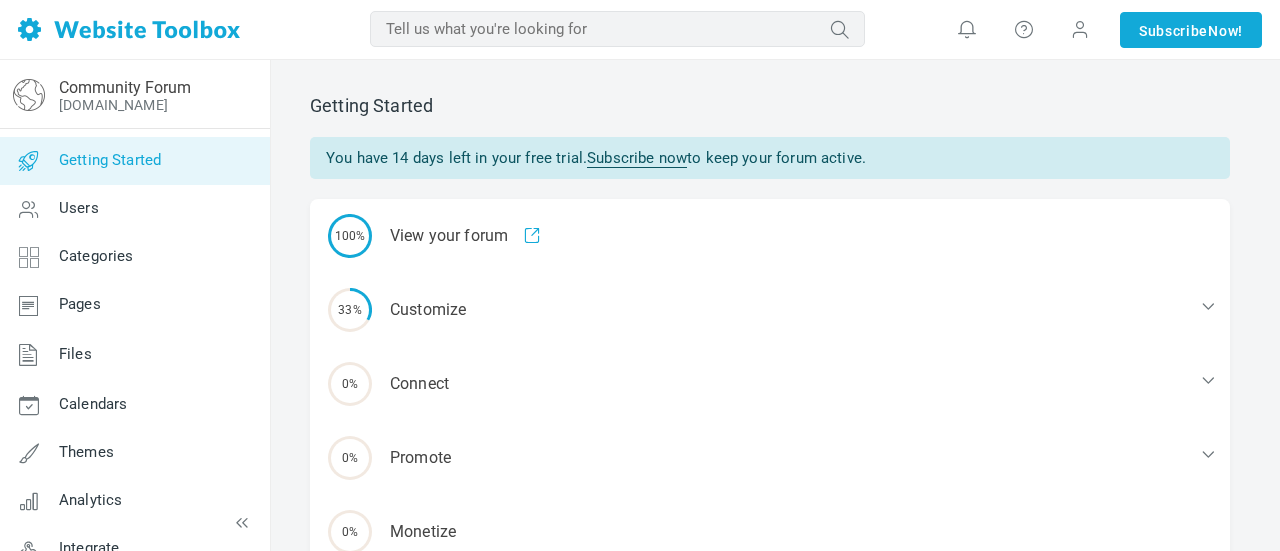 click on "Confirm what to share" at bounding box center [640, 686] 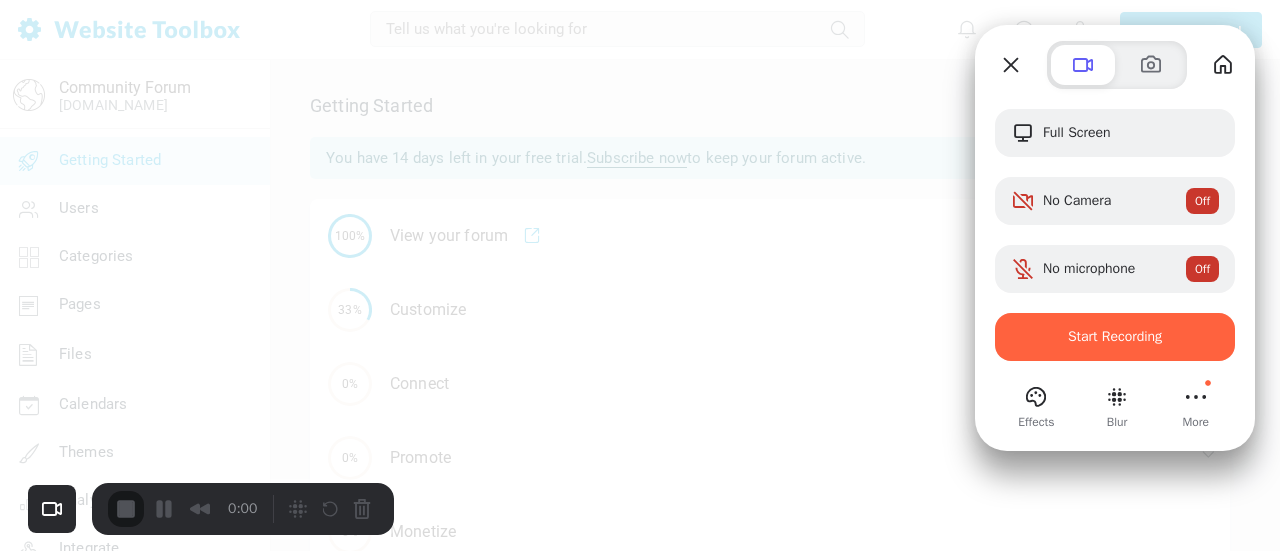 click on "Yes, proceed" at bounding box center [307, 1292] 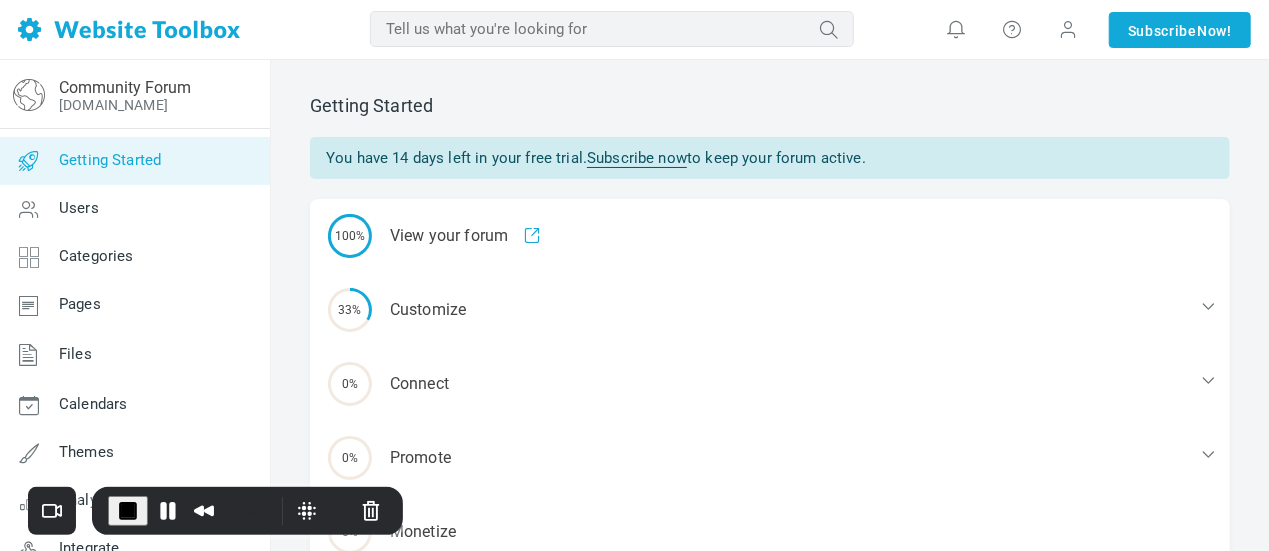 click on "Community Forum" at bounding box center (125, 87) 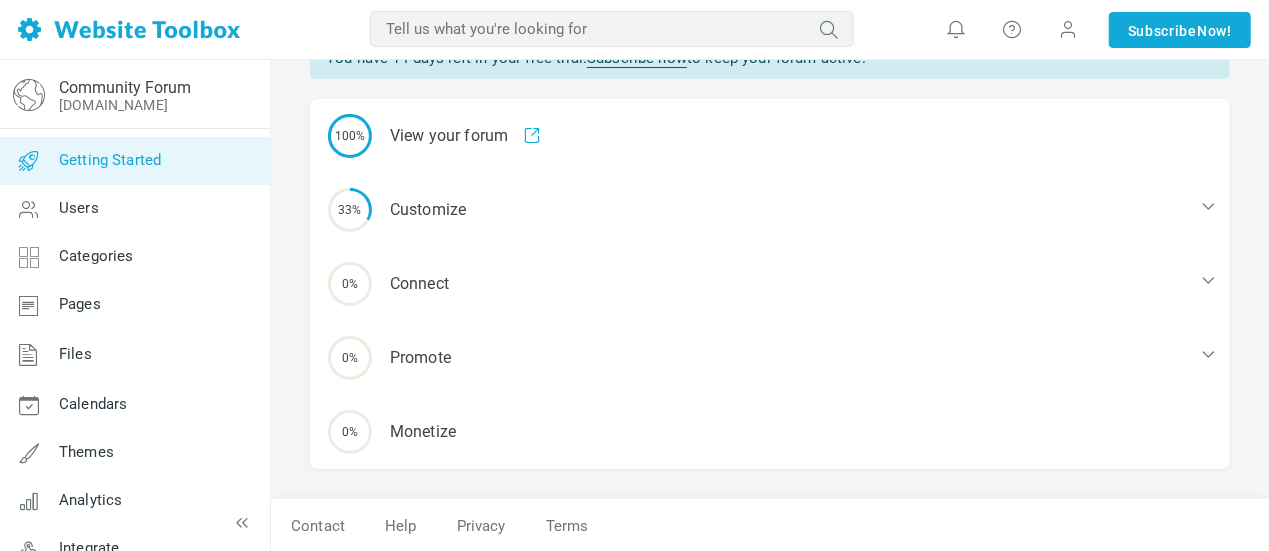 scroll, scrollTop: 0, scrollLeft: 0, axis: both 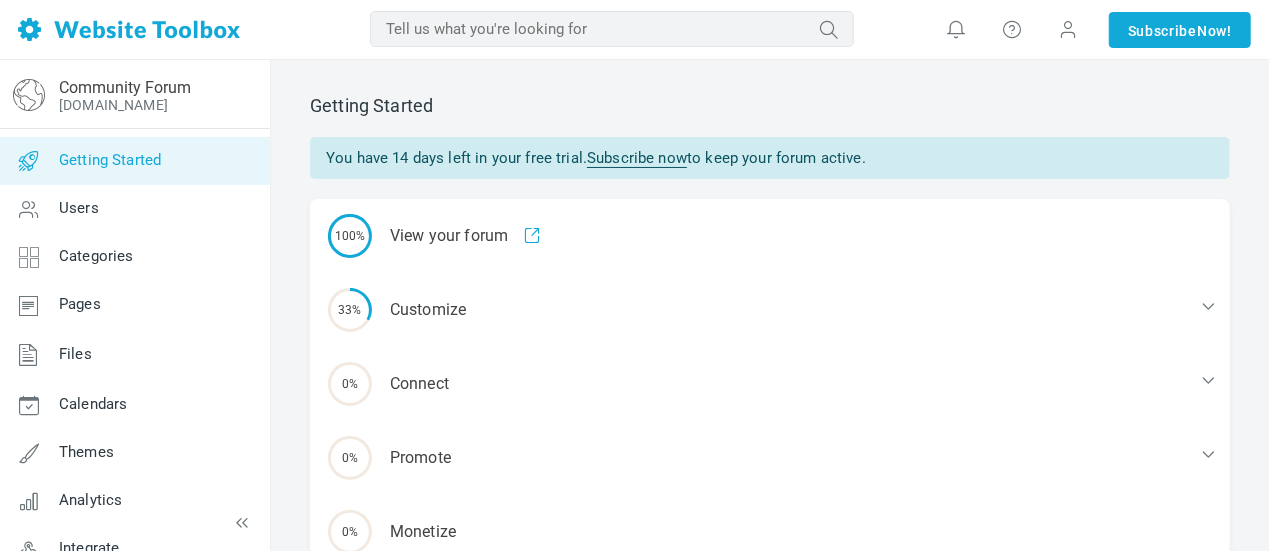 click on "33%
Customize" at bounding box center (770, 310) 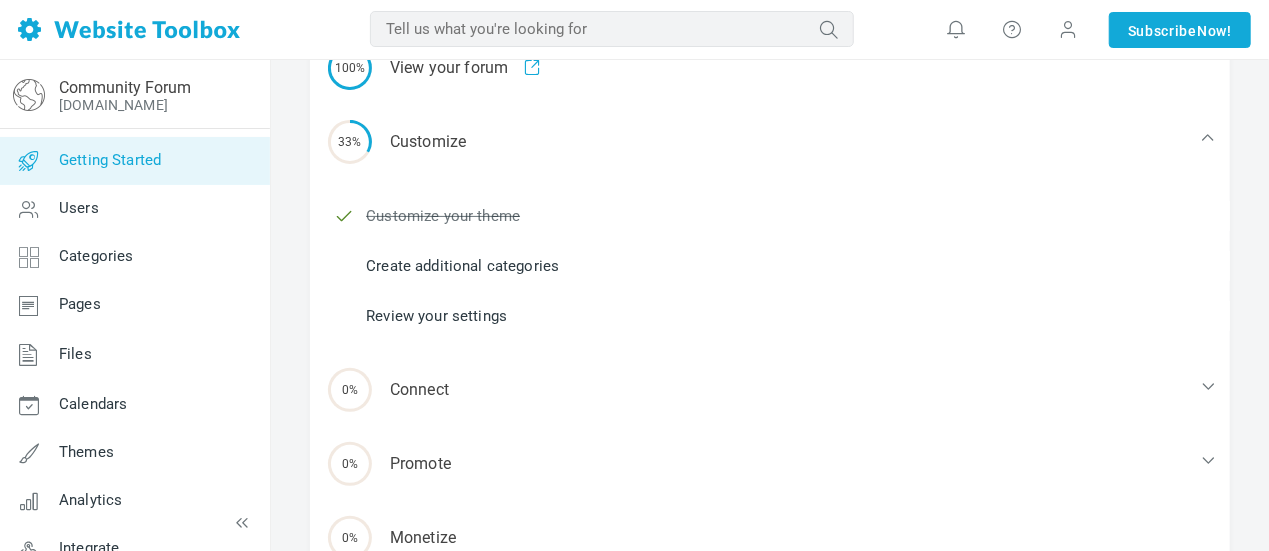 scroll, scrollTop: 200, scrollLeft: 0, axis: vertical 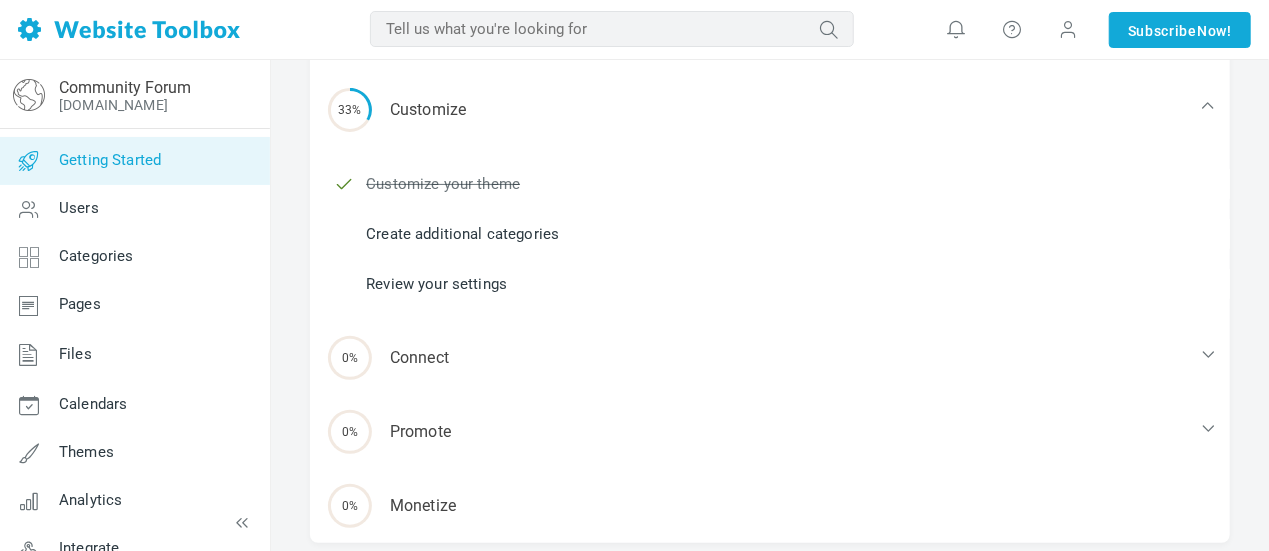 click on "0%
Connect" at bounding box center (770, 358) 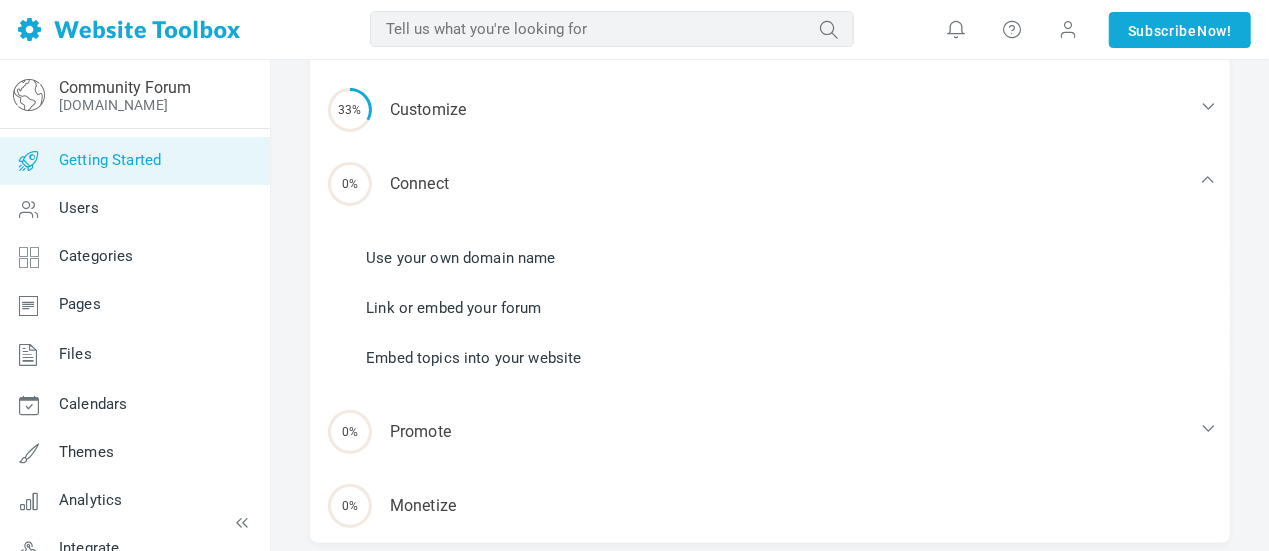 click on "33%
Customize" at bounding box center (770, 110) 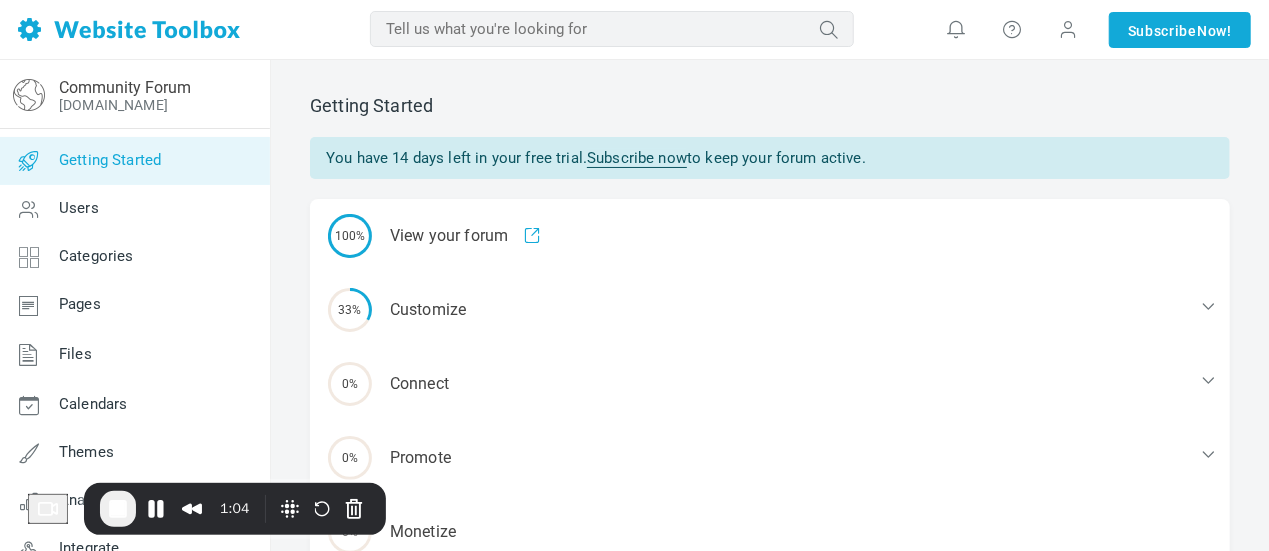 scroll, scrollTop: 100, scrollLeft: 0, axis: vertical 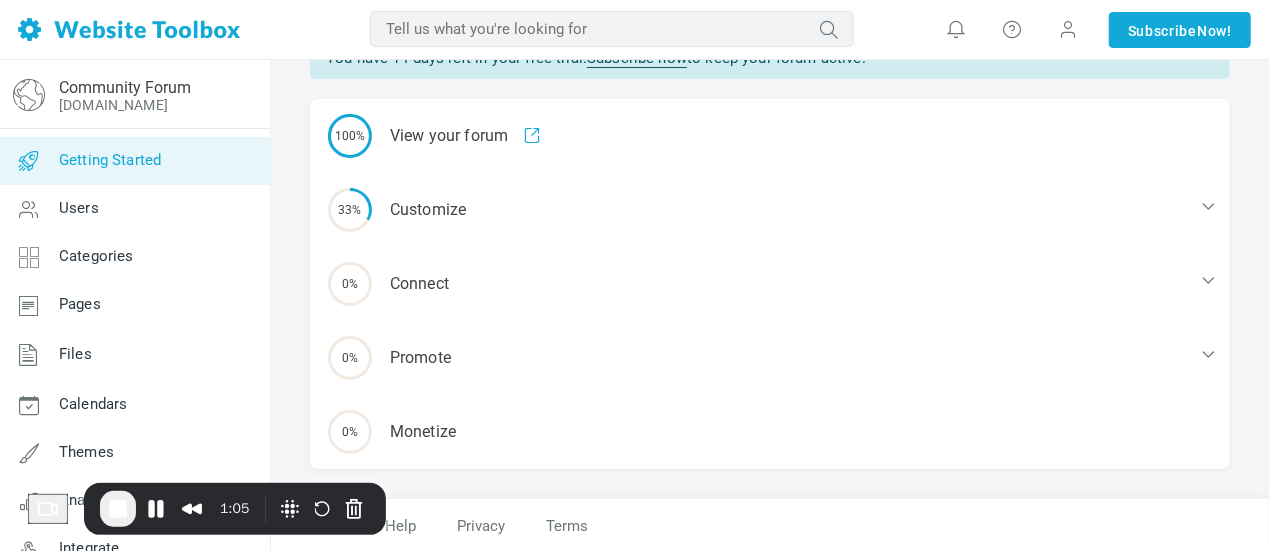 click at bounding box center (1208, 206) 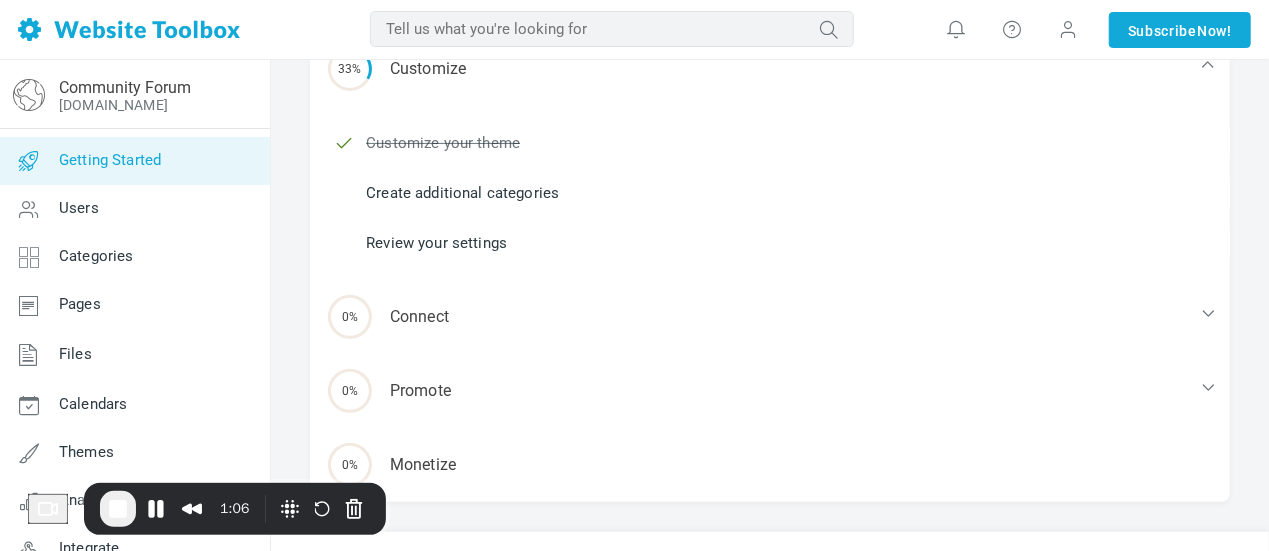 scroll, scrollTop: 275, scrollLeft: 0, axis: vertical 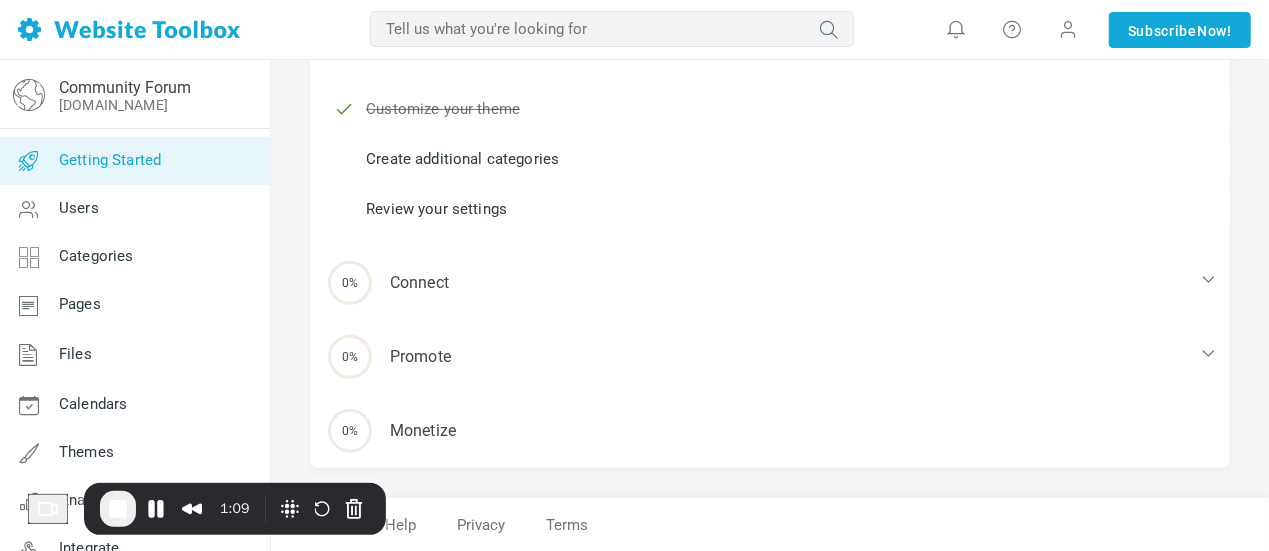 click at bounding box center [1208, 279] 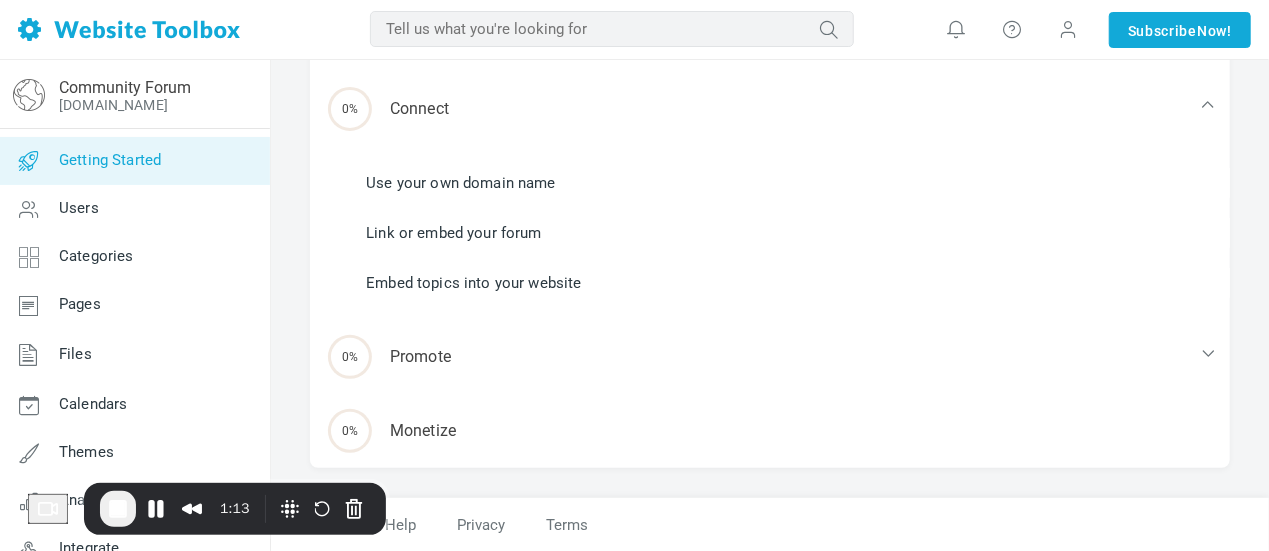 click on "0%
Promote" at bounding box center (770, 357) 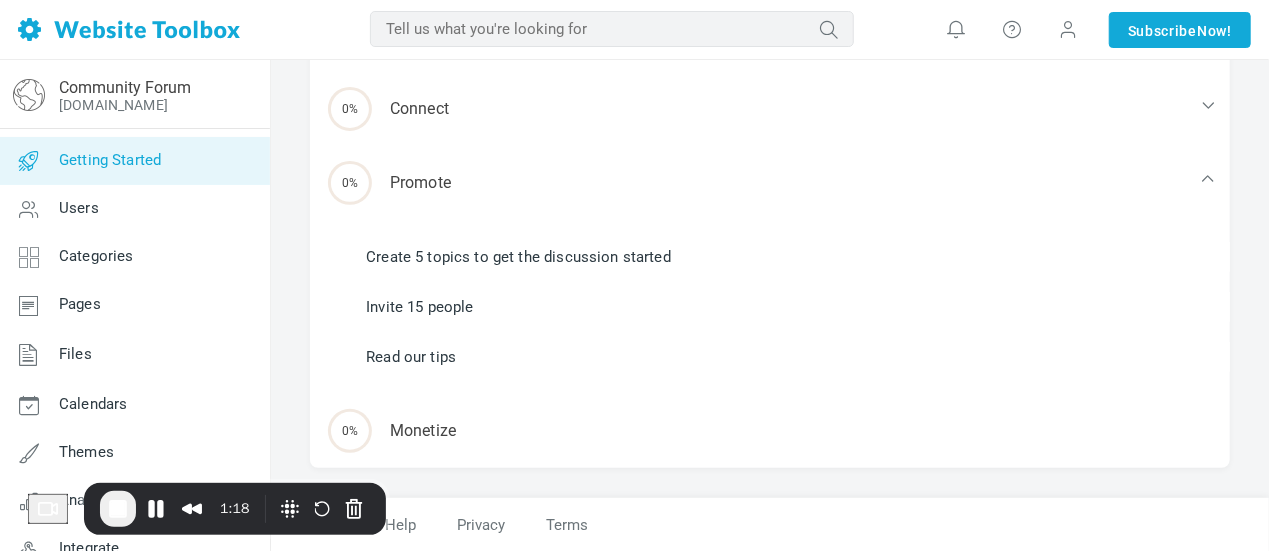 click on "0%
Monetize" at bounding box center (770, 431) 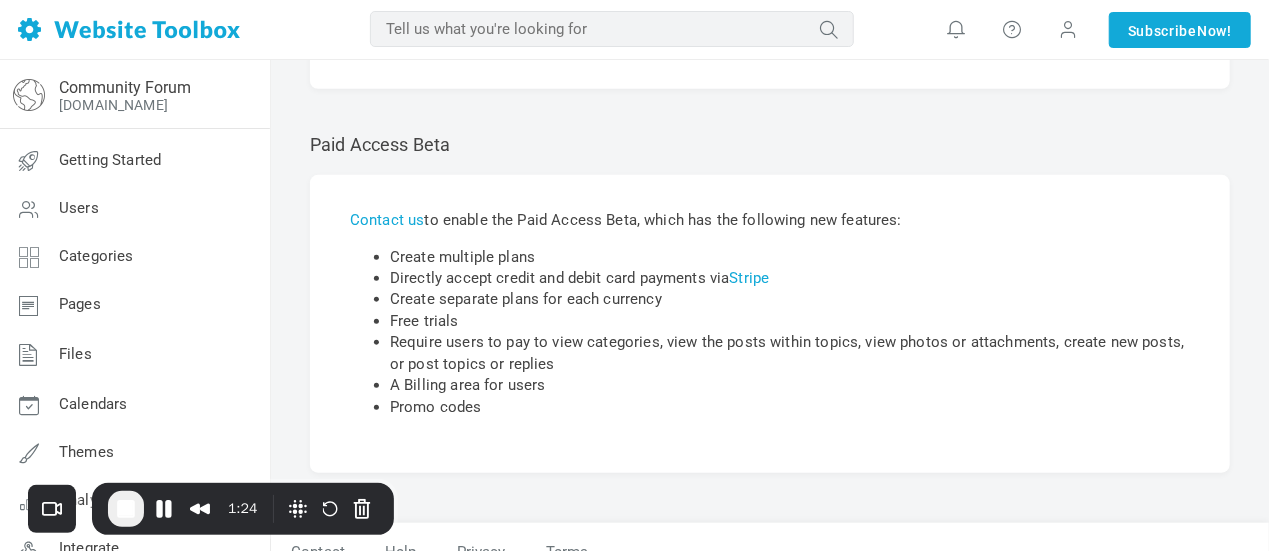 scroll, scrollTop: 679, scrollLeft: 0, axis: vertical 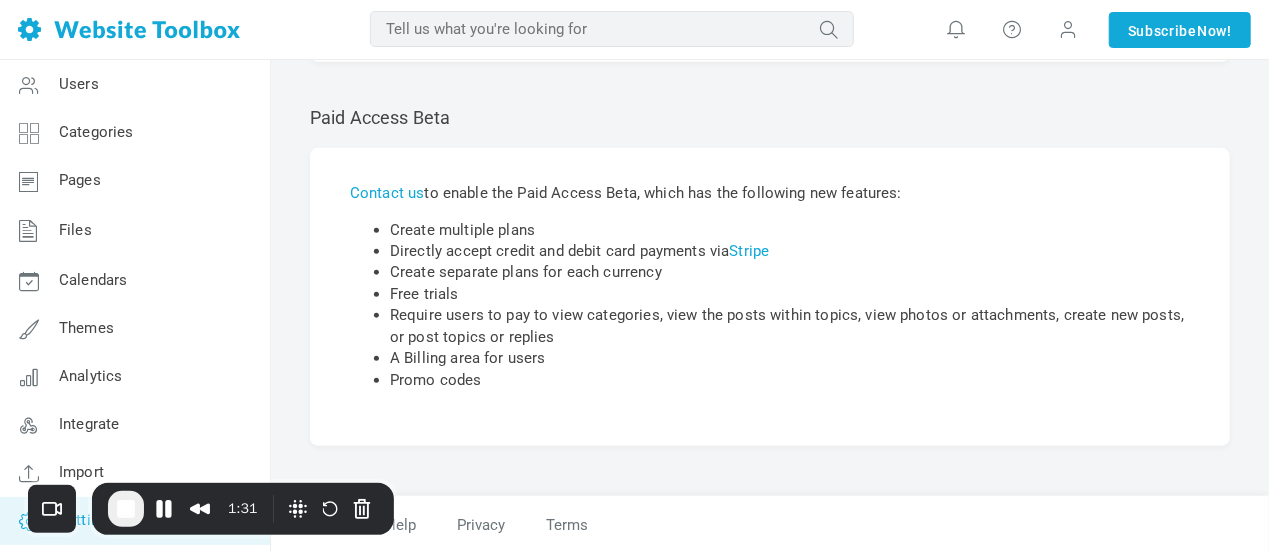 click on "Themes" at bounding box center [134, 329] 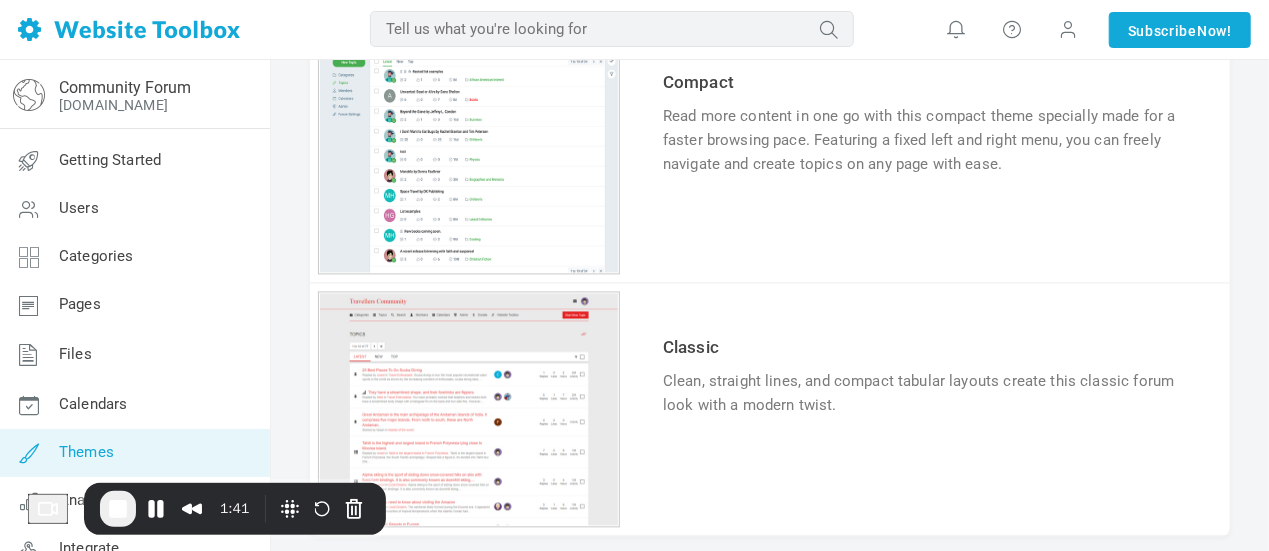 scroll, scrollTop: 2044, scrollLeft: 0, axis: vertical 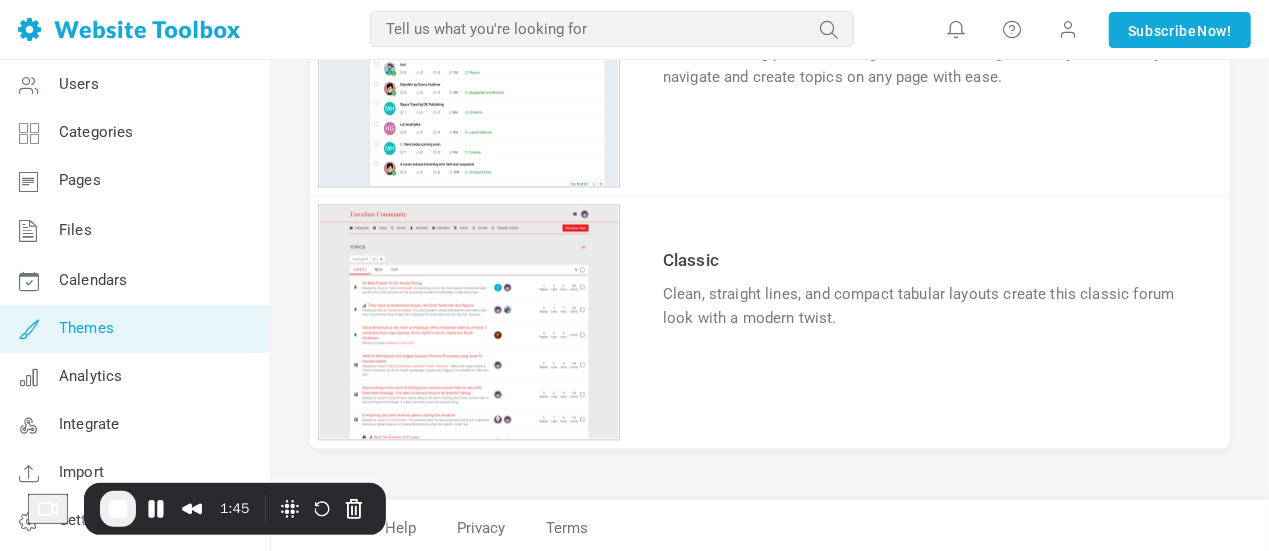click at bounding box center (29, 377) 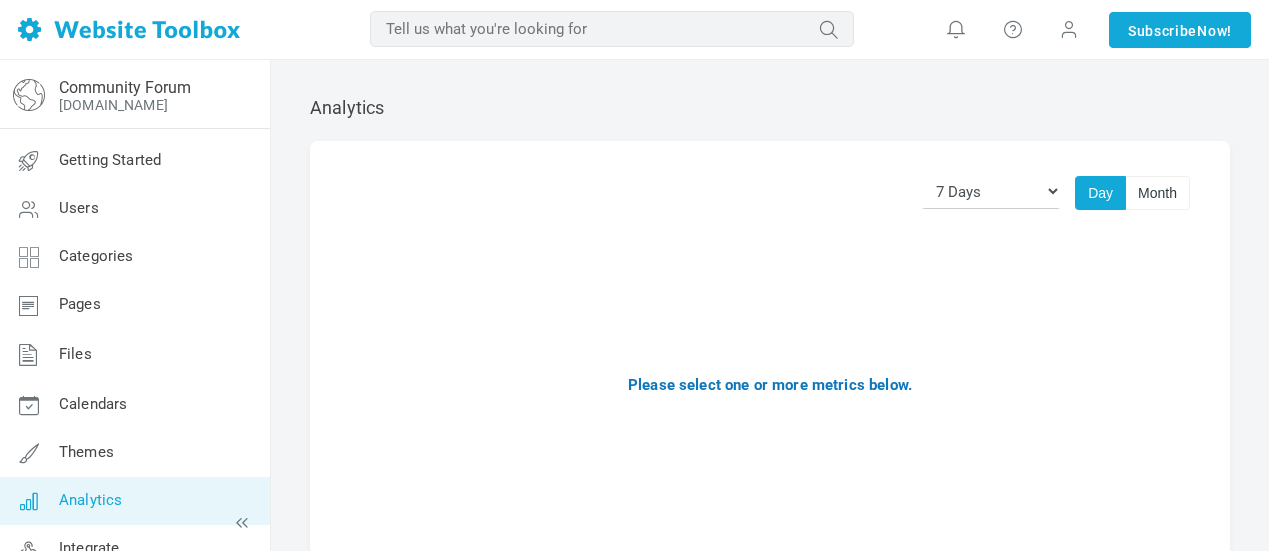 scroll, scrollTop: 0, scrollLeft: 0, axis: both 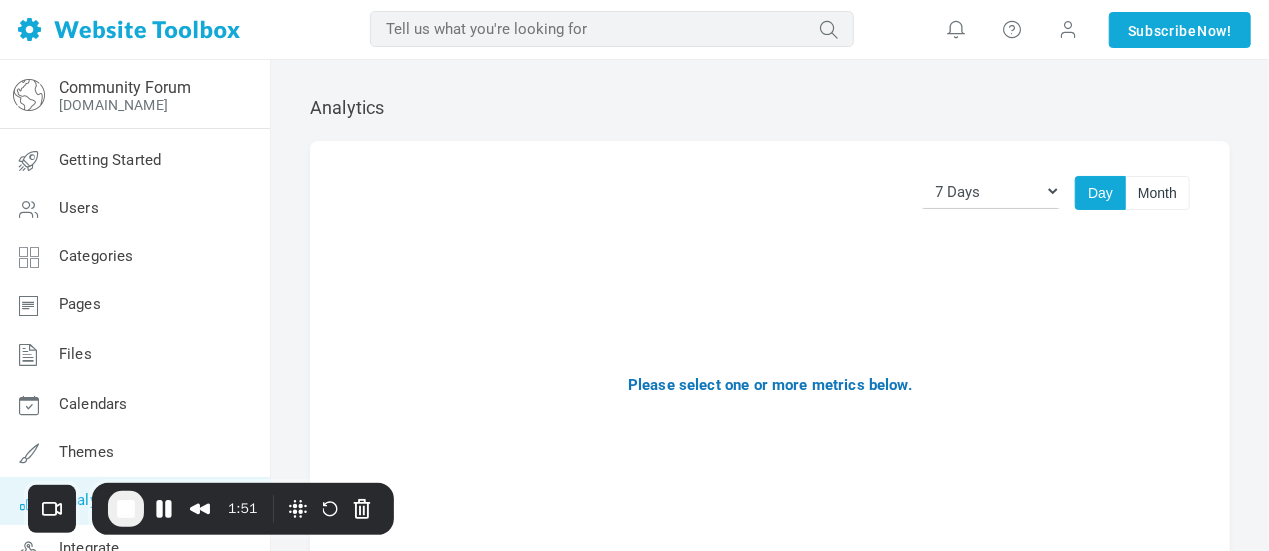 click on "Please select one or more metrics below." at bounding box center [770, 385] 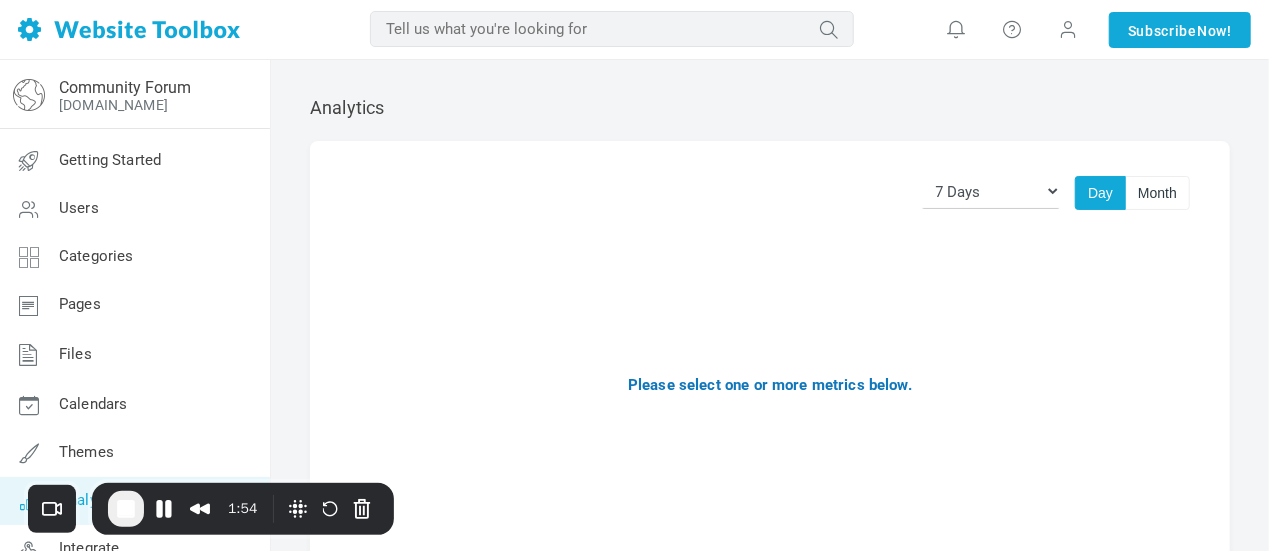 click on "Please select one or more metrics below." at bounding box center [770, 385] 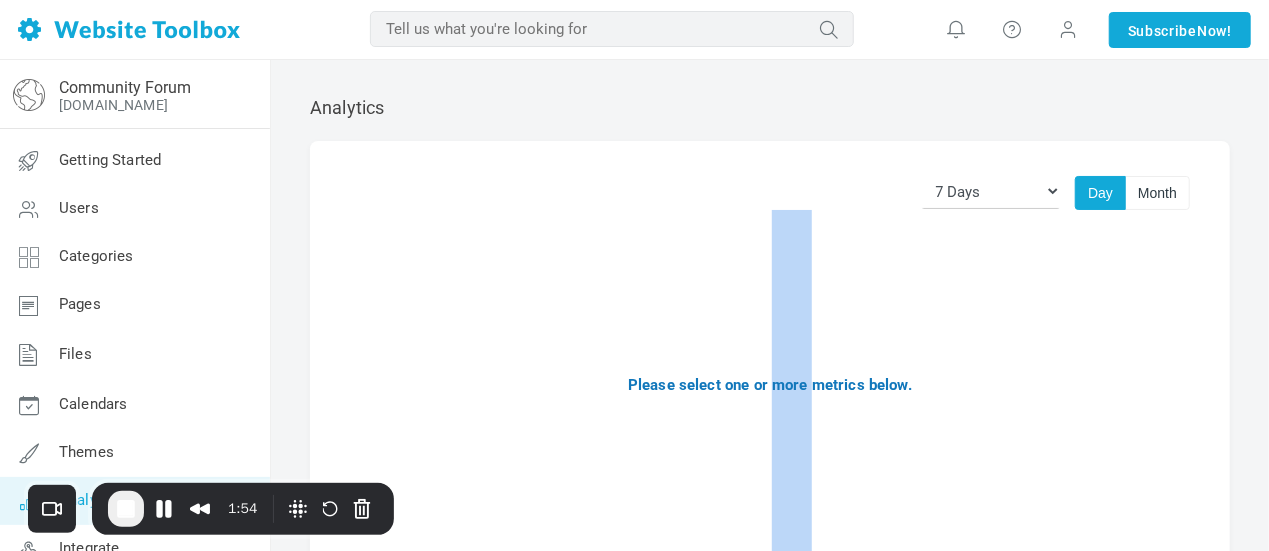 click on "Please select one or more metrics below." at bounding box center [770, 385] 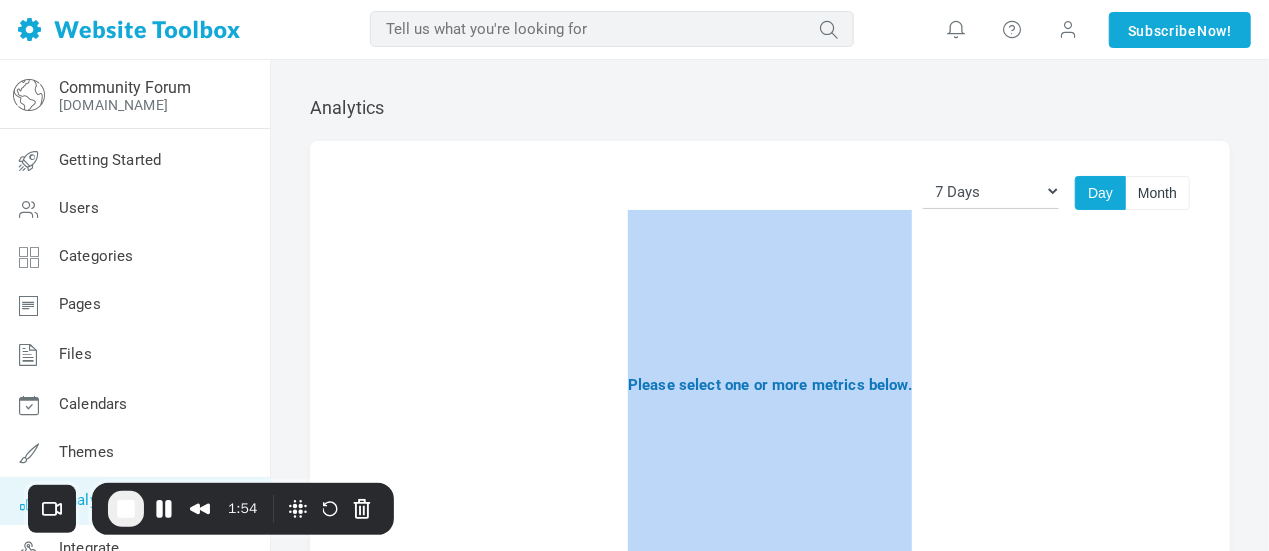click on "Please select one or more metrics below." at bounding box center [770, 385] 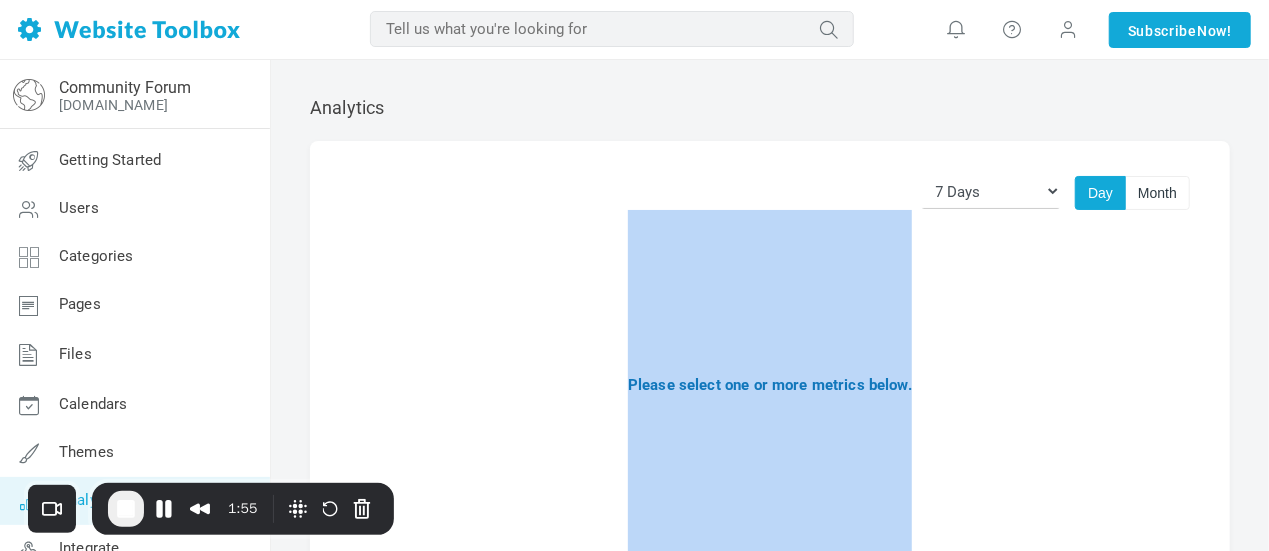 click on "Please select one or more metrics below." at bounding box center (770, 385) 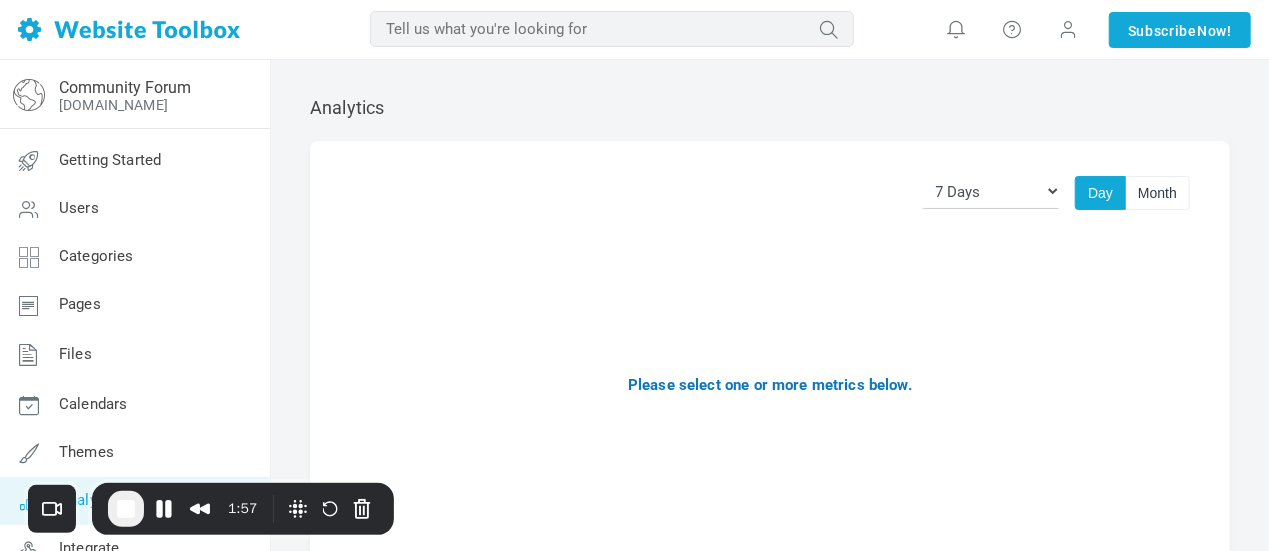 click on "Please select one or more metrics below." at bounding box center (770, 385) 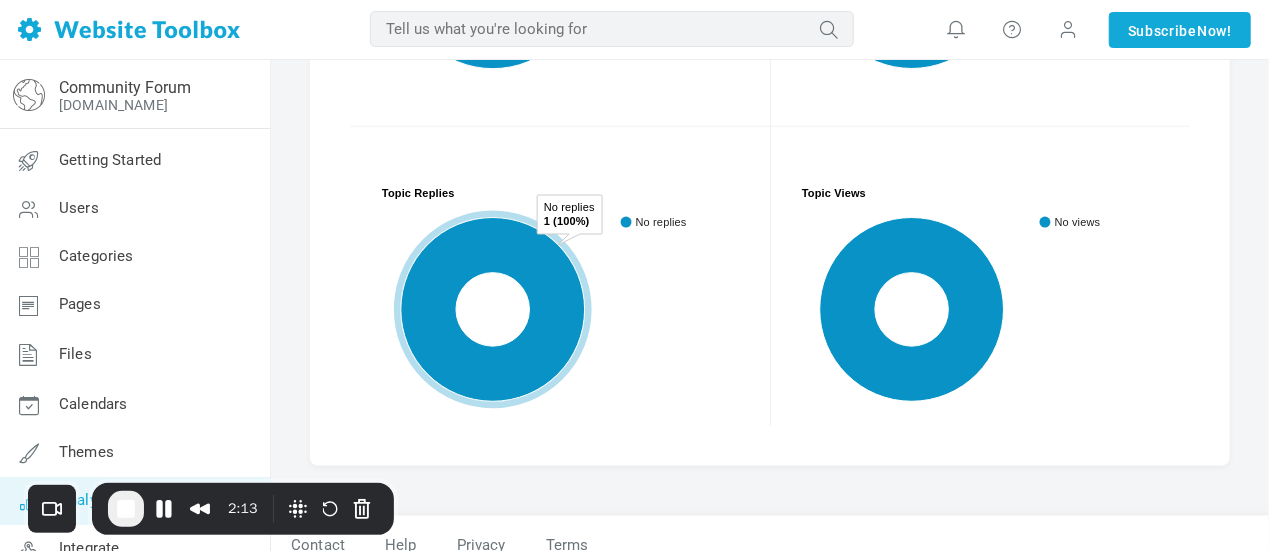 scroll, scrollTop: 1266, scrollLeft: 0, axis: vertical 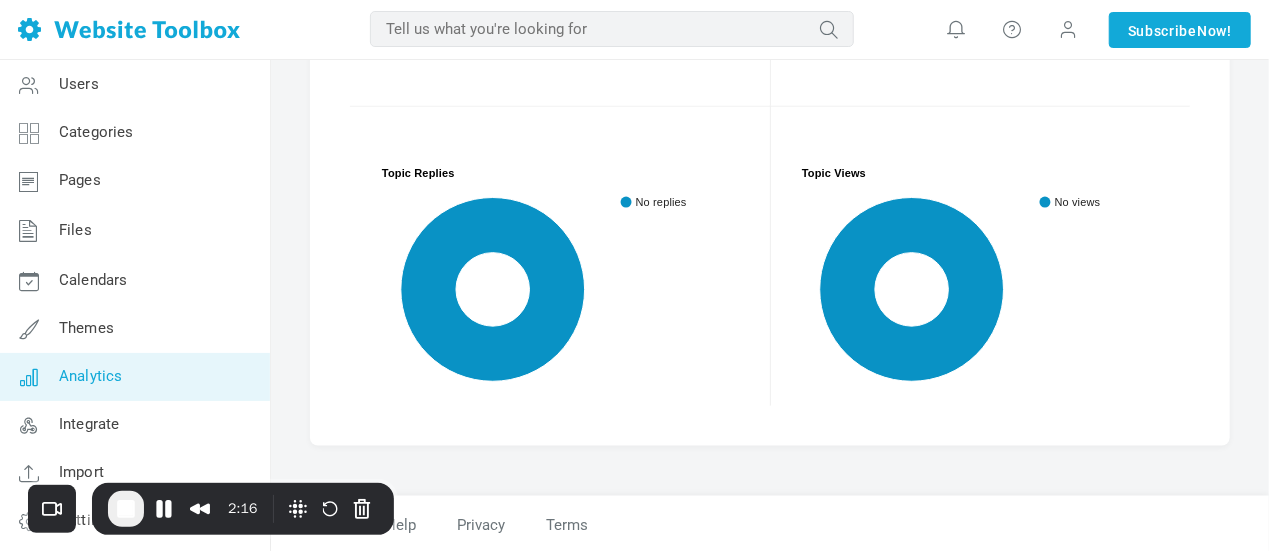 click on "Integrate" at bounding box center (89, 424) 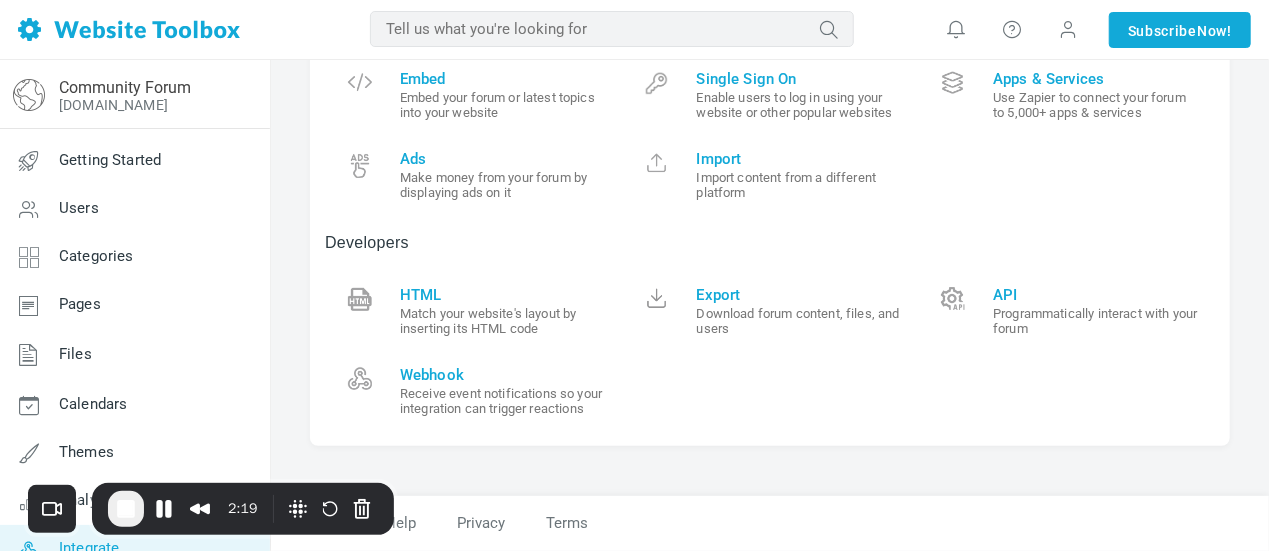 scroll, scrollTop: 104, scrollLeft: 0, axis: vertical 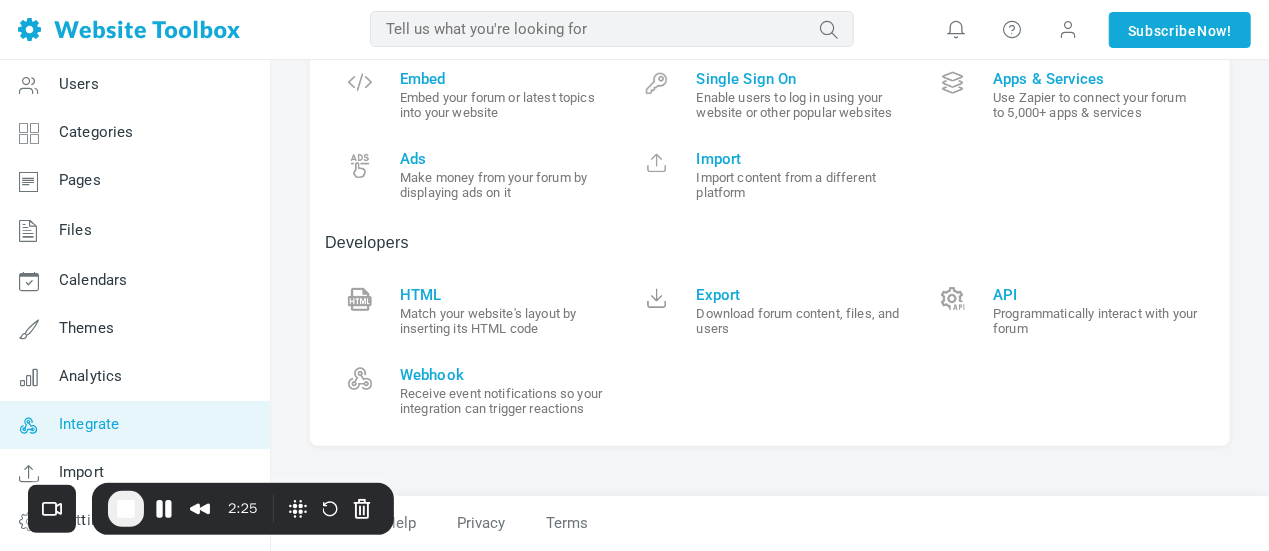 click on "2:25" at bounding box center (211, 509) 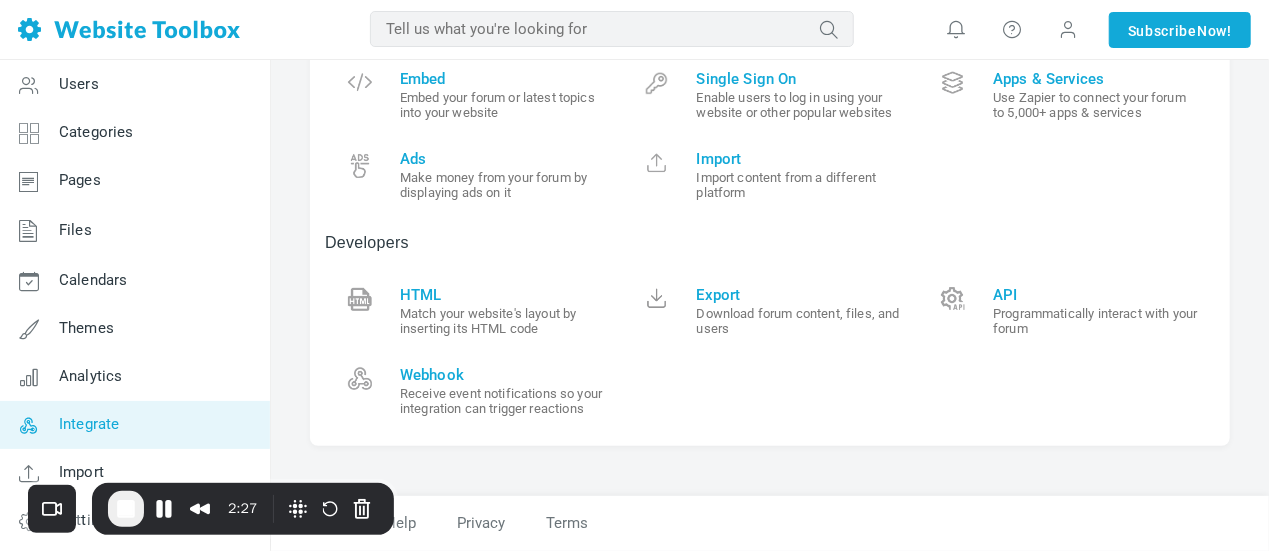 click on "Import" at bounding box center (81, 472) 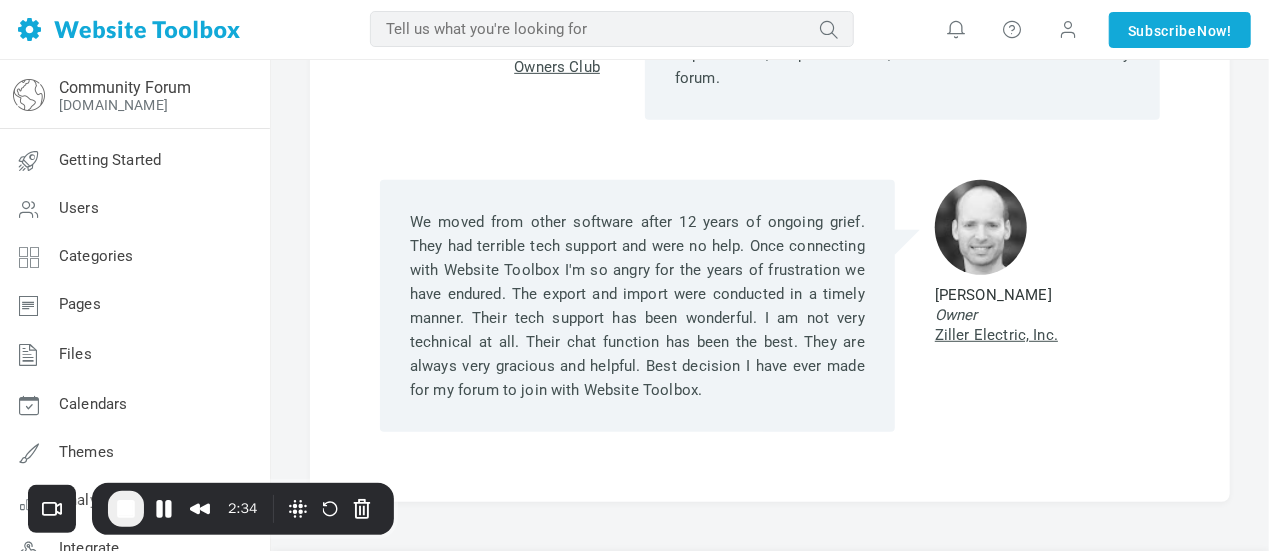 scroll, scrollTop: 504, scrollLeft: 0, axis: vertical 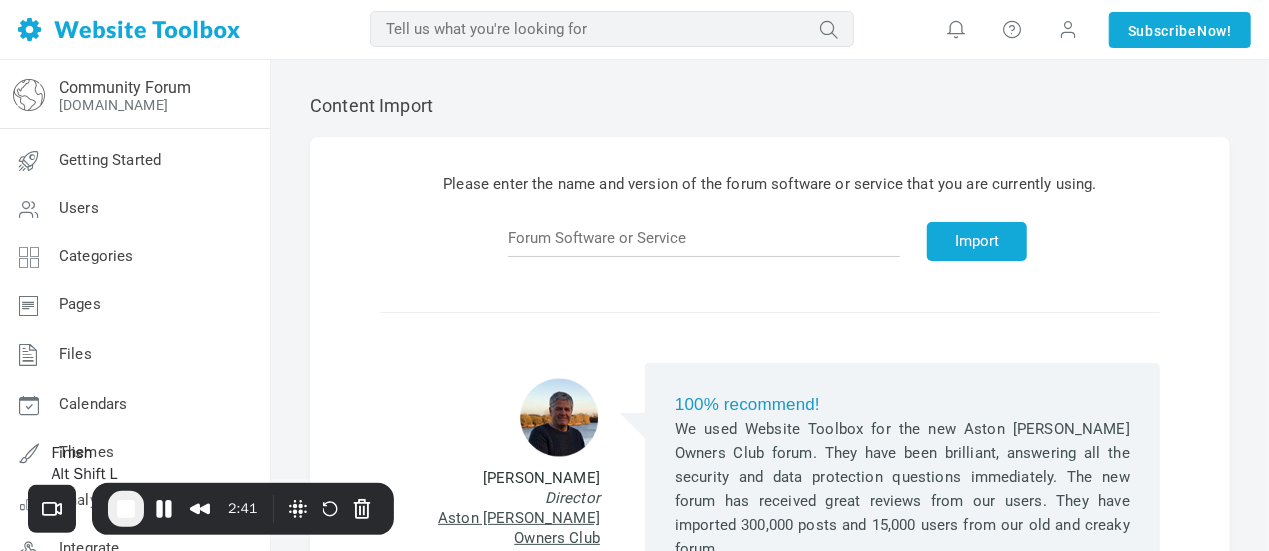 click at bounding box center [126, 509] 